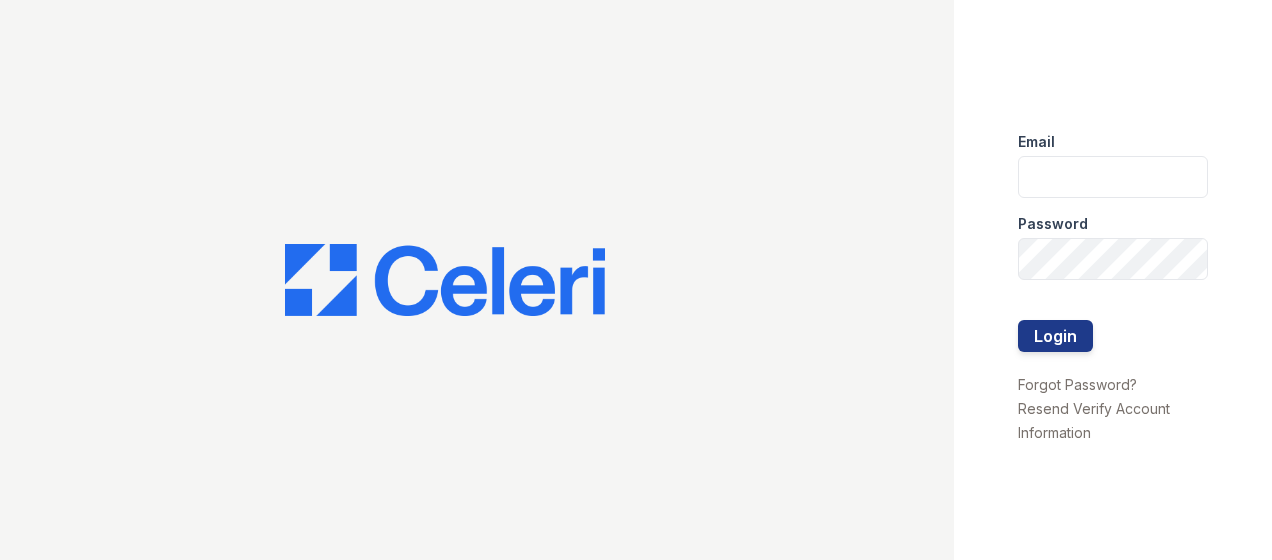 scroll, scrollTop: 0, scrollLeft: 0, axis: both 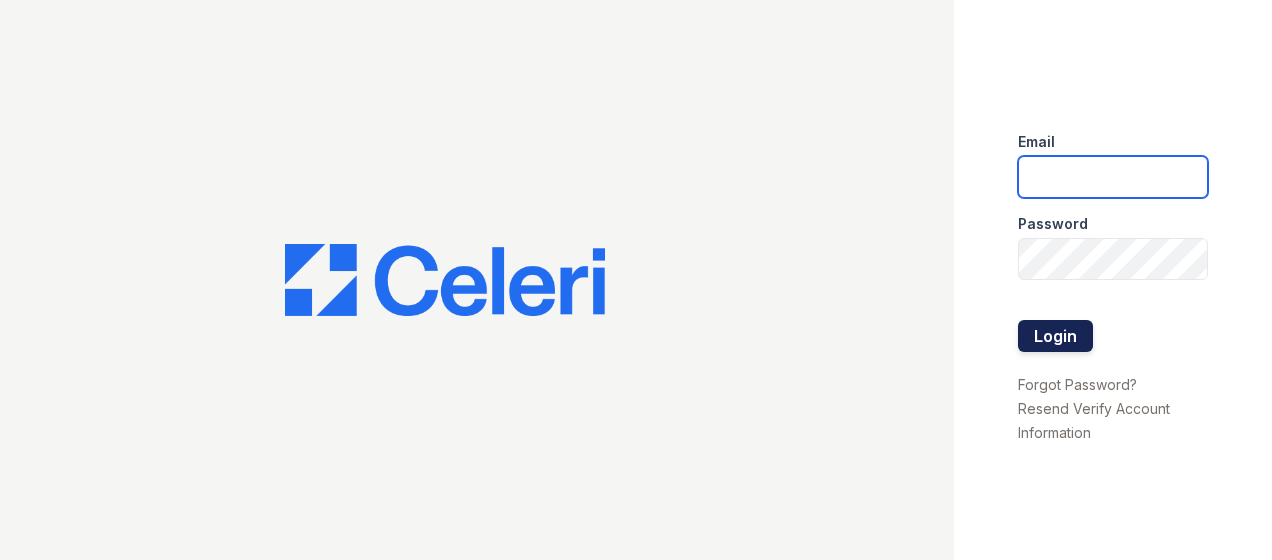 type on "[USERNAME]@example.com" 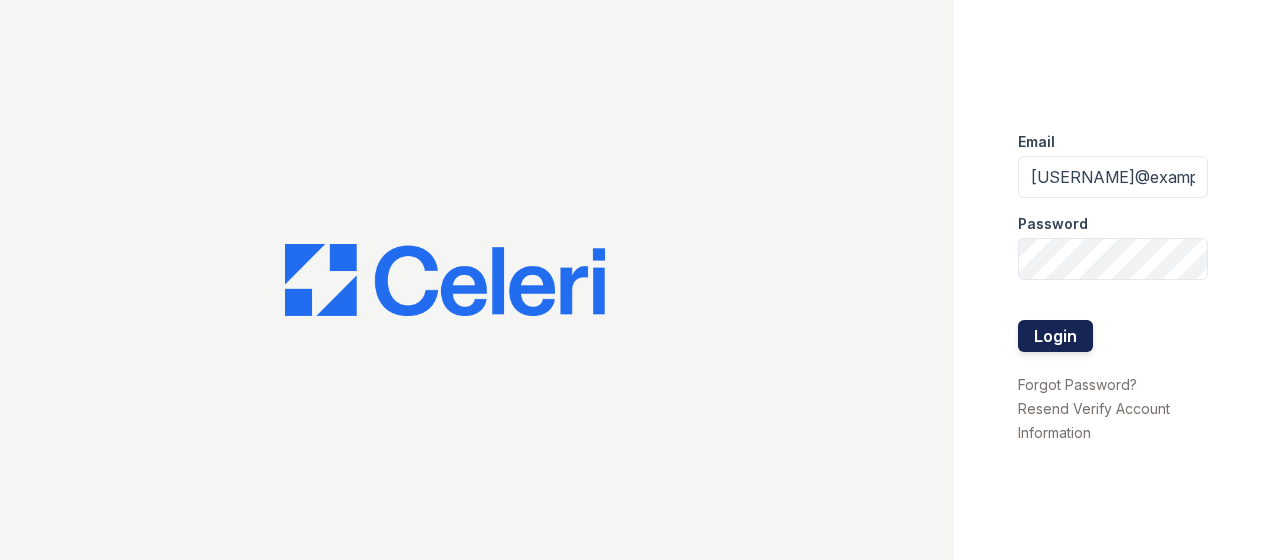 click on "Login" at bounding box center [1055, 336] 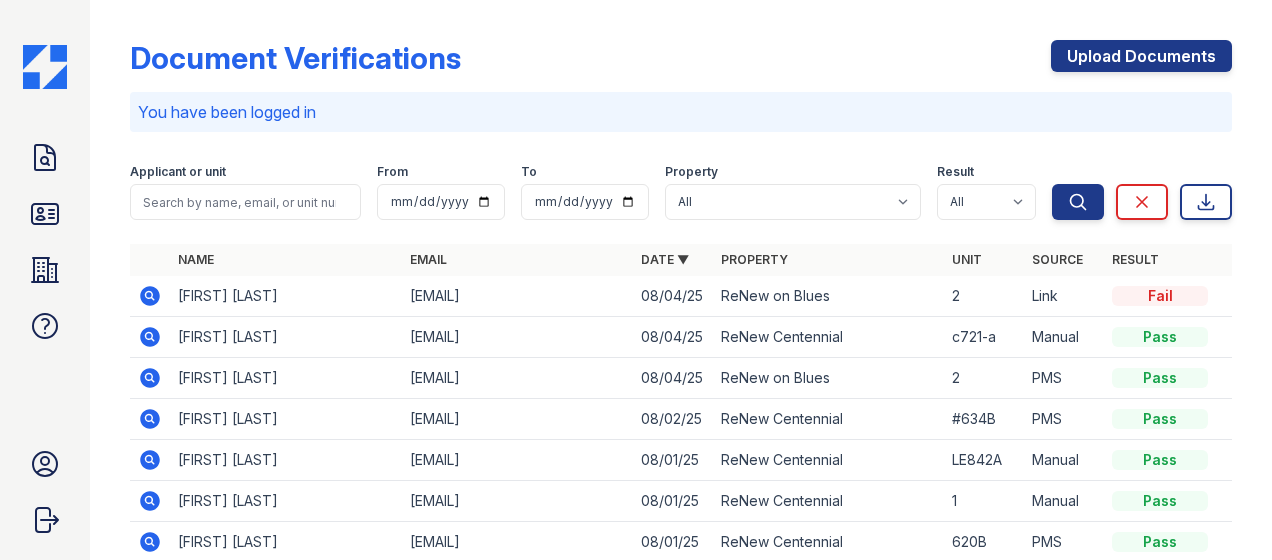 scroll, scrollTop: 0, scrollLeft: 0, axis: both 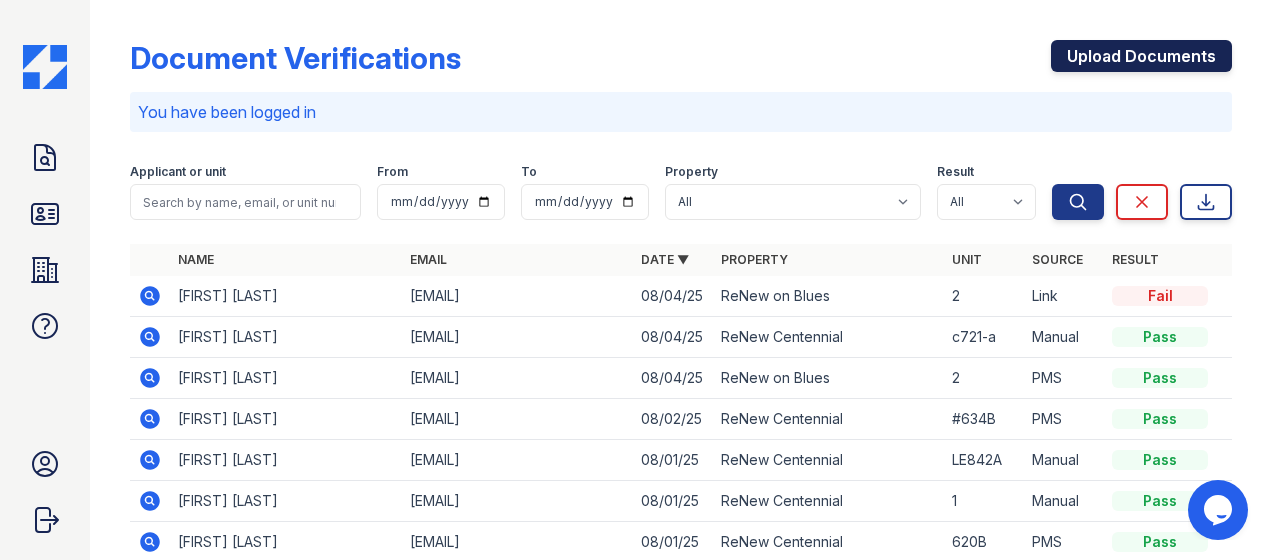 click on "Upload Documents" at bounding box center (1141, 56) 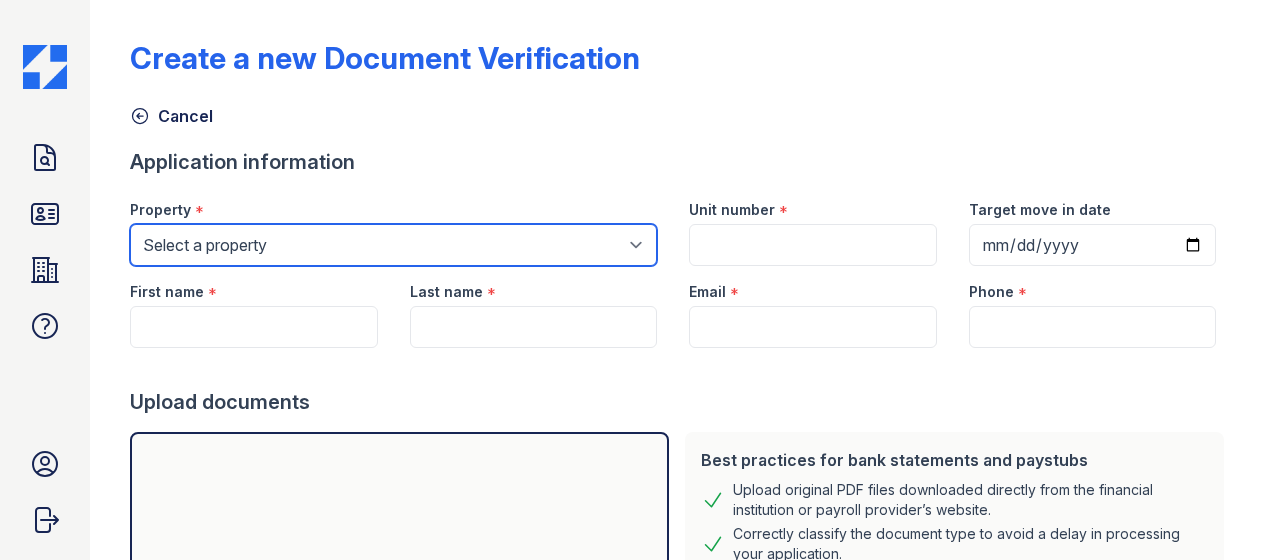 click on "Select a property
ReNew Centennial
ReNew on Blues" at bounding box center [393, 245] 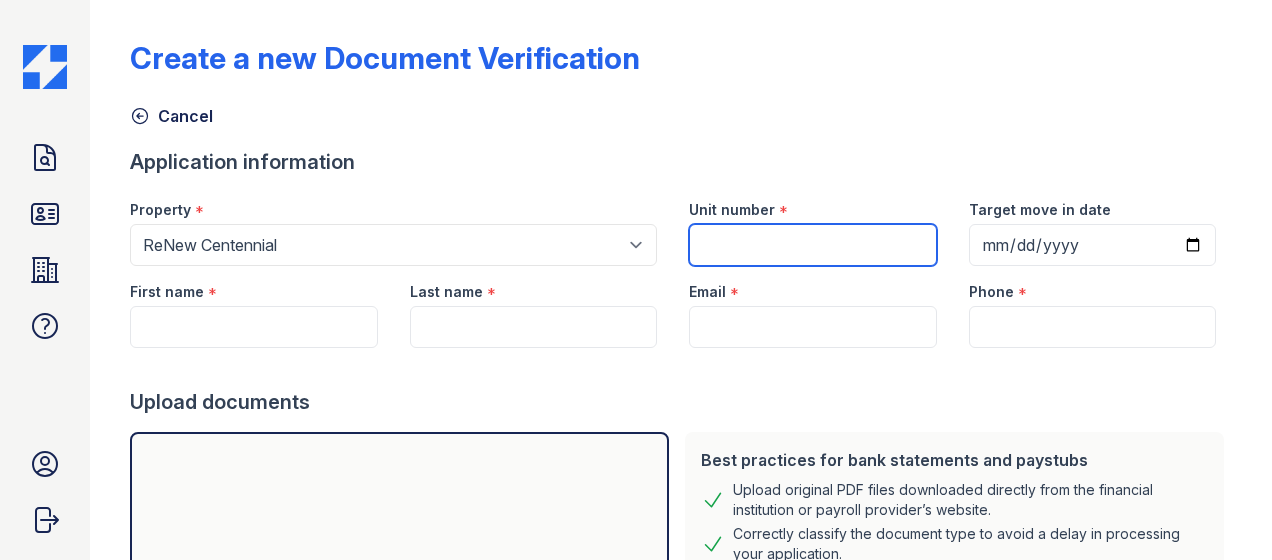 click on "Unit number" at bounding box center [812, 245] 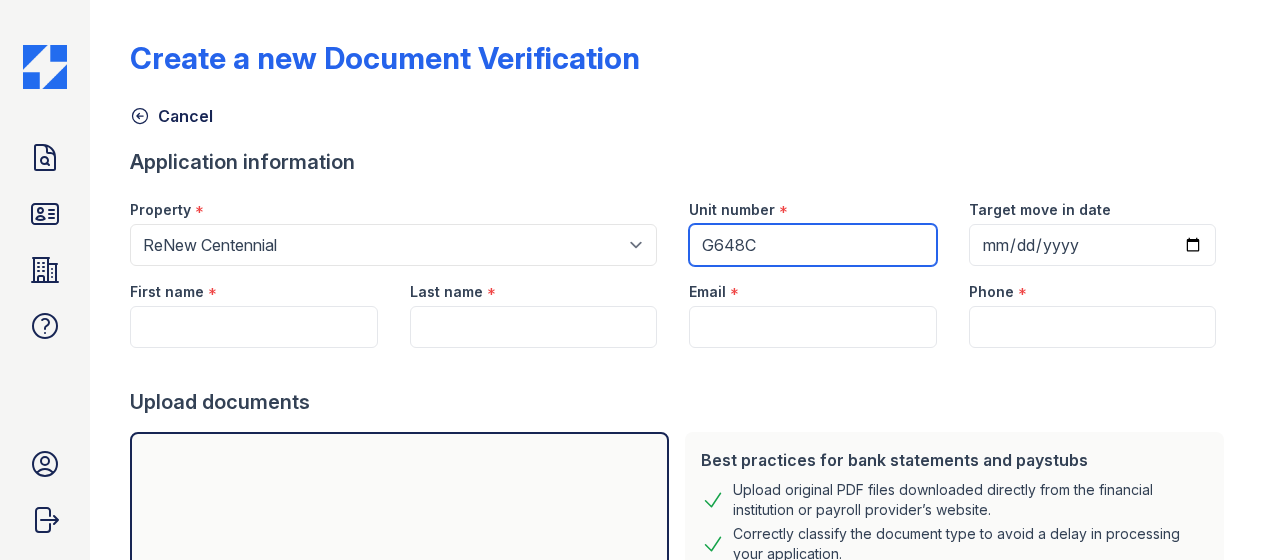 type on "G648C" 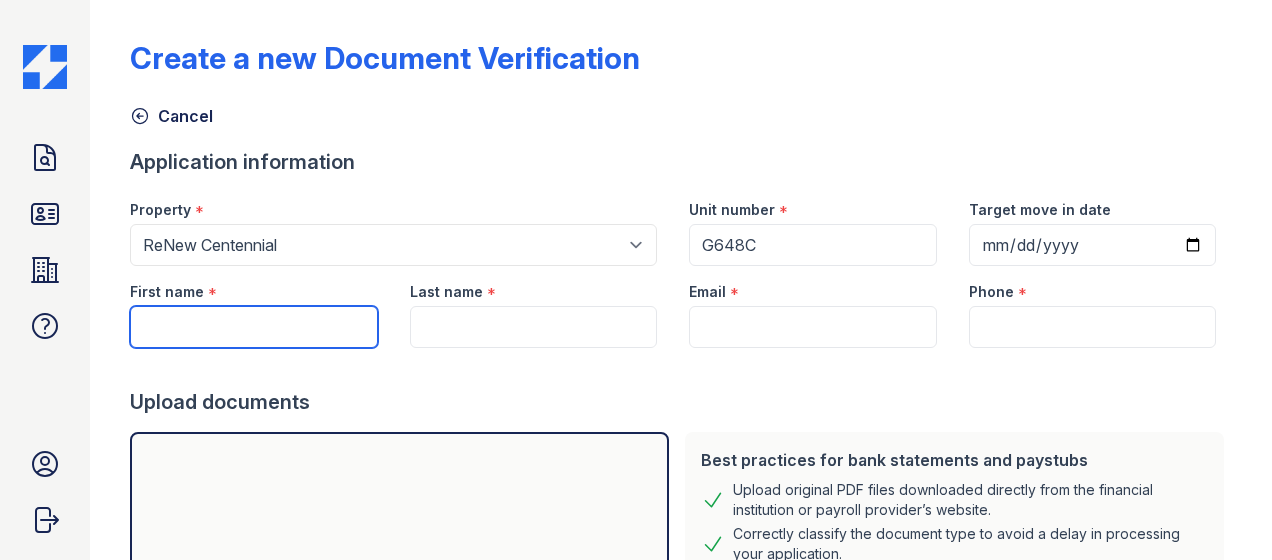 click on "First name" at bounding box center (253, 327) 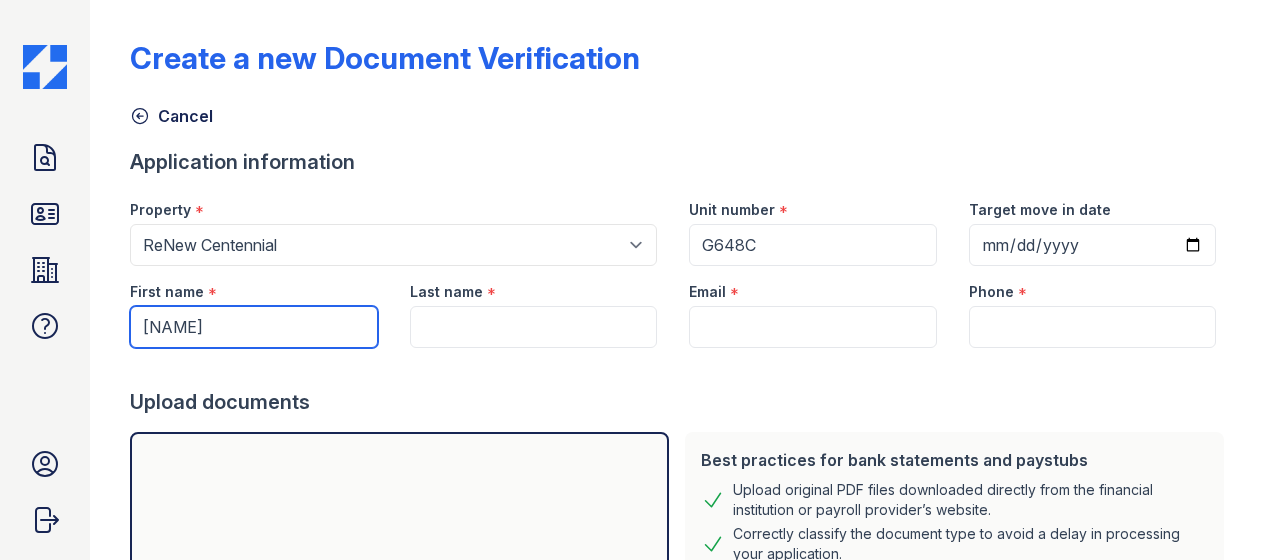 type on "[NAME]" 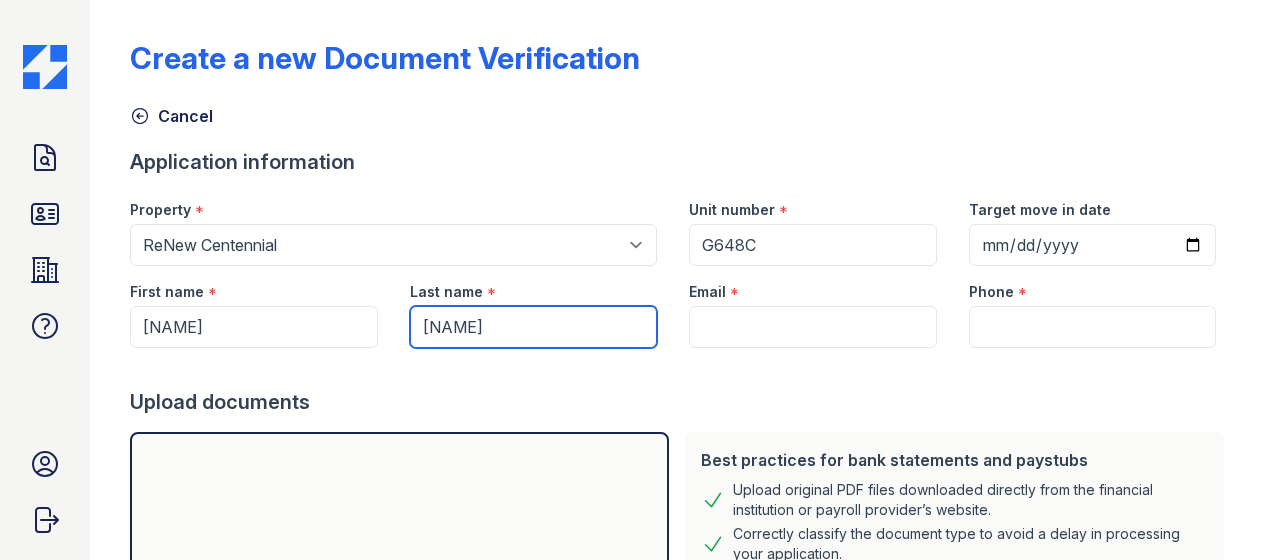 type on "[NAME]" 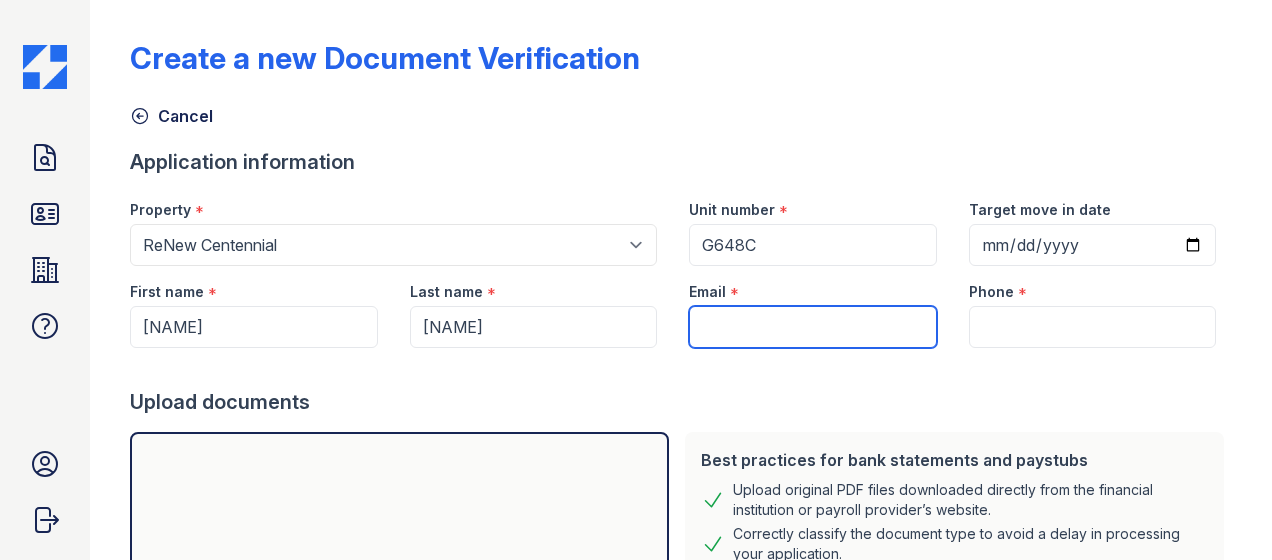 click on "Email" at bounding box center (812, 327) 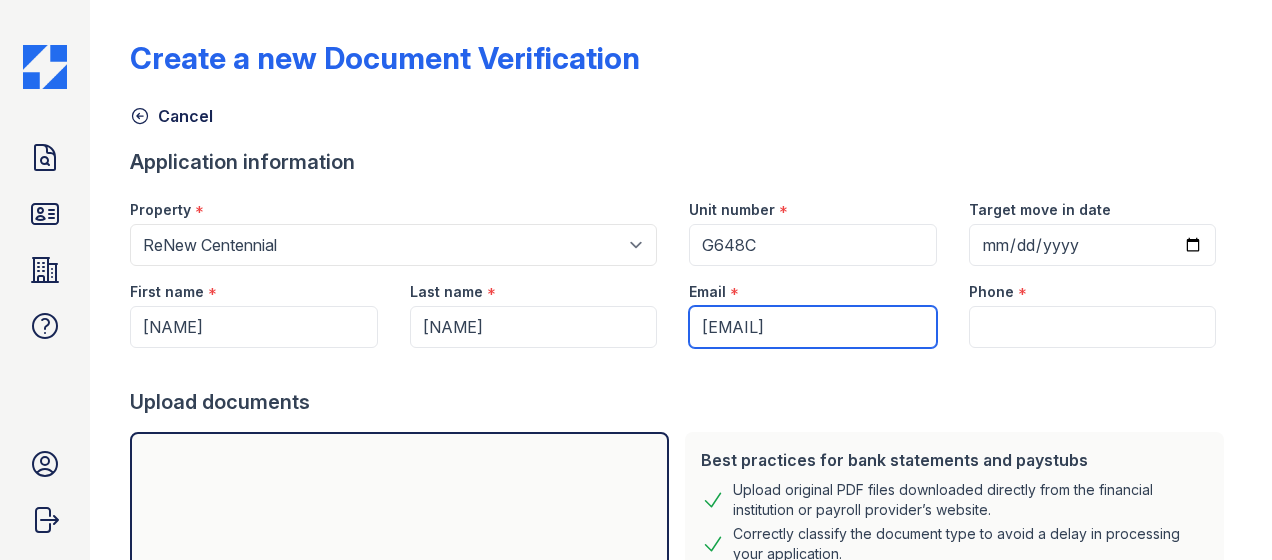 scroll, scrollTop: 0, scrollLeft: 18, axis: horizontal 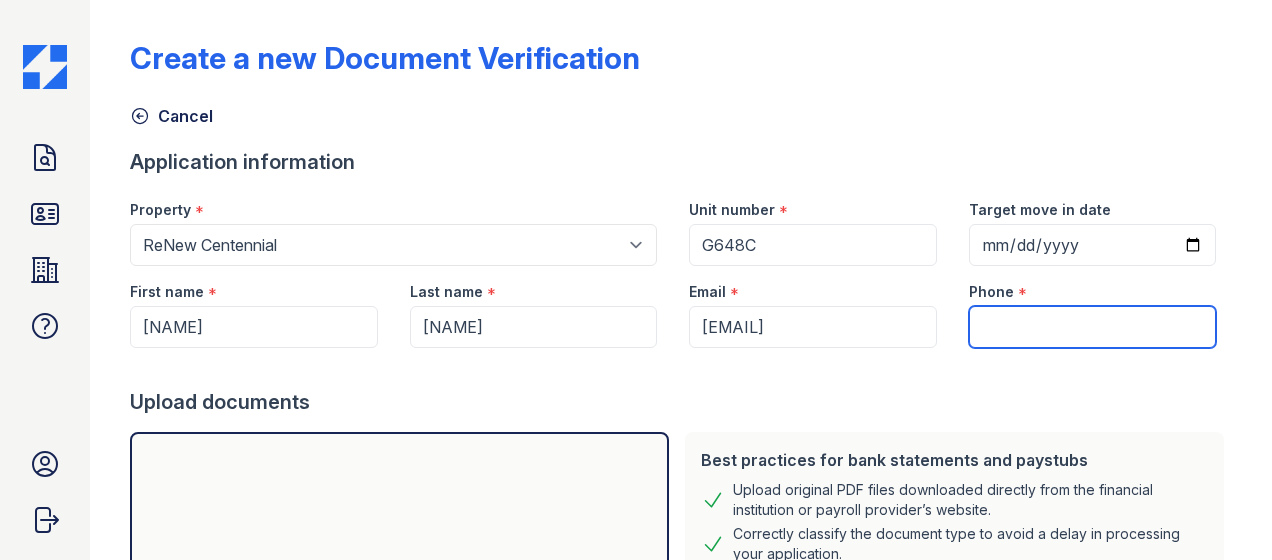 click on "Phone" at bounding box center [1092, 327] 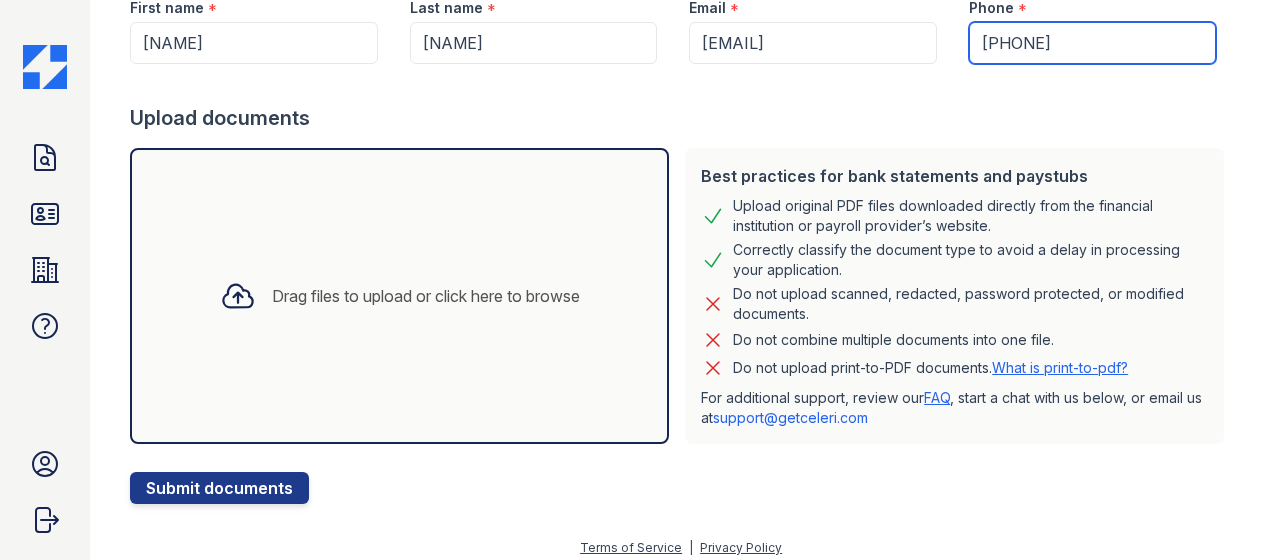 scroll, scrollTop: 294, scrollLeft: 0, axis: vertical 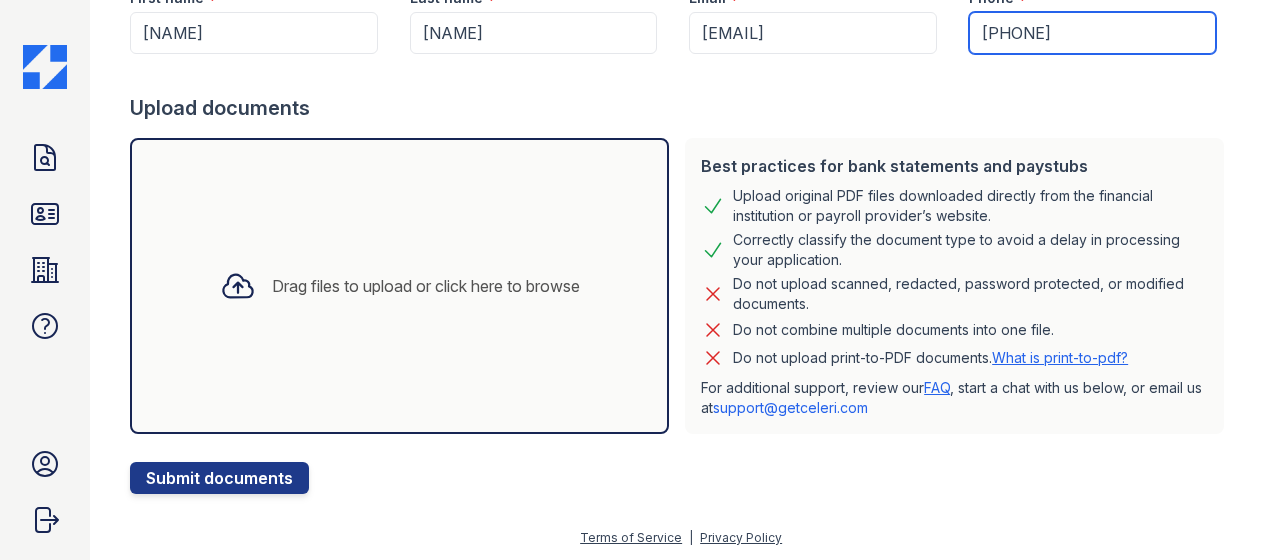 type on "[PHONE]" 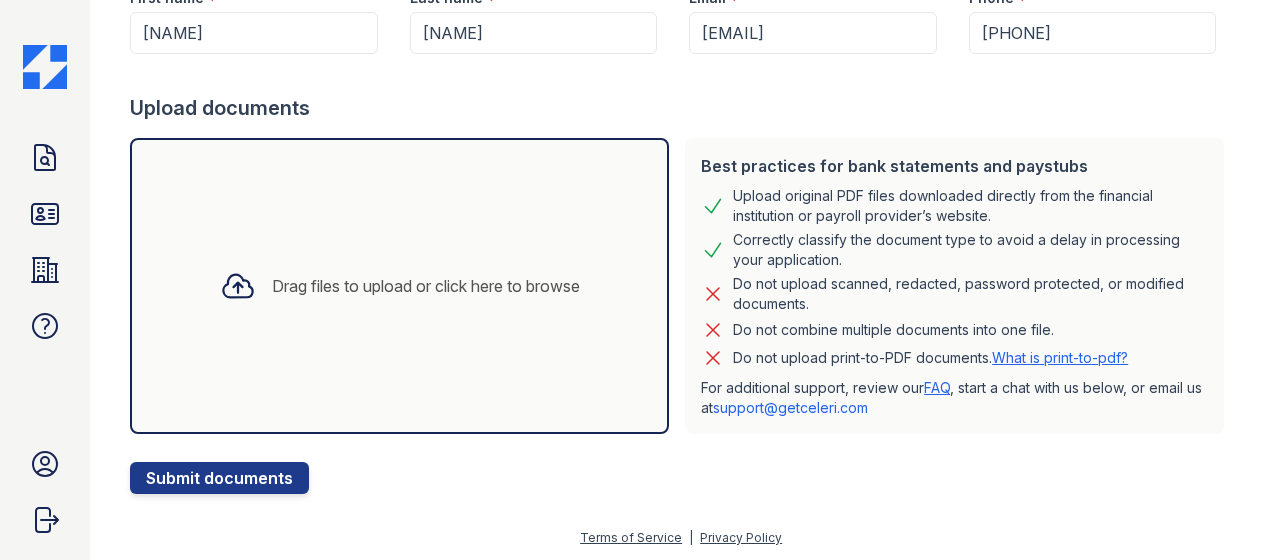 click on "Drag files to upload or click here to browse" at bounding box center [426, 286] 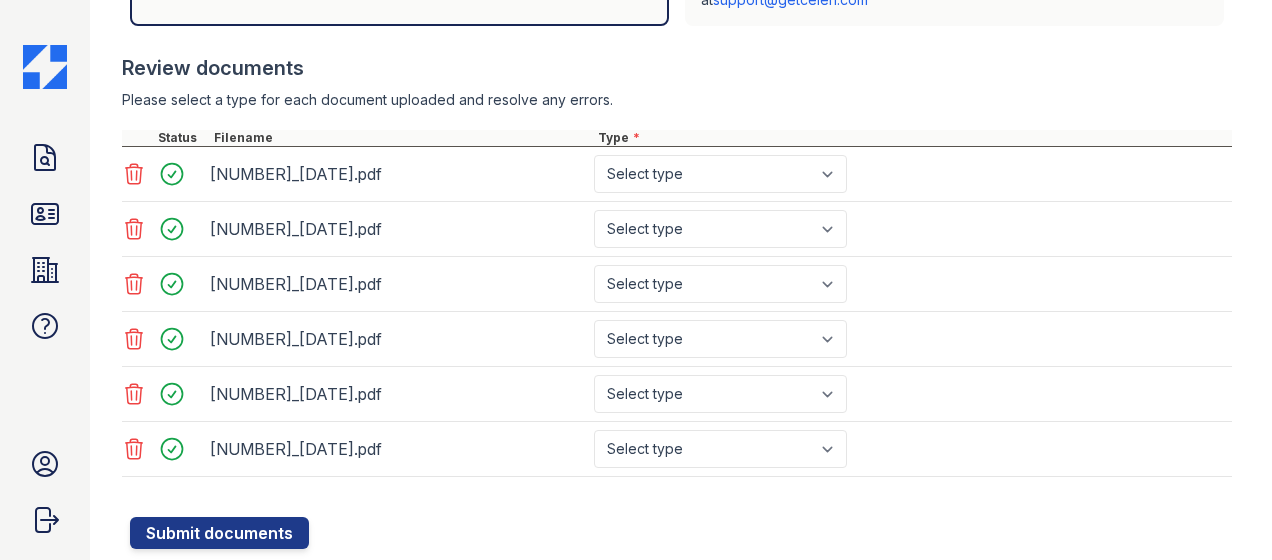 scroll, scrollTop: 714, scrollLeft: 0, axis: vertical 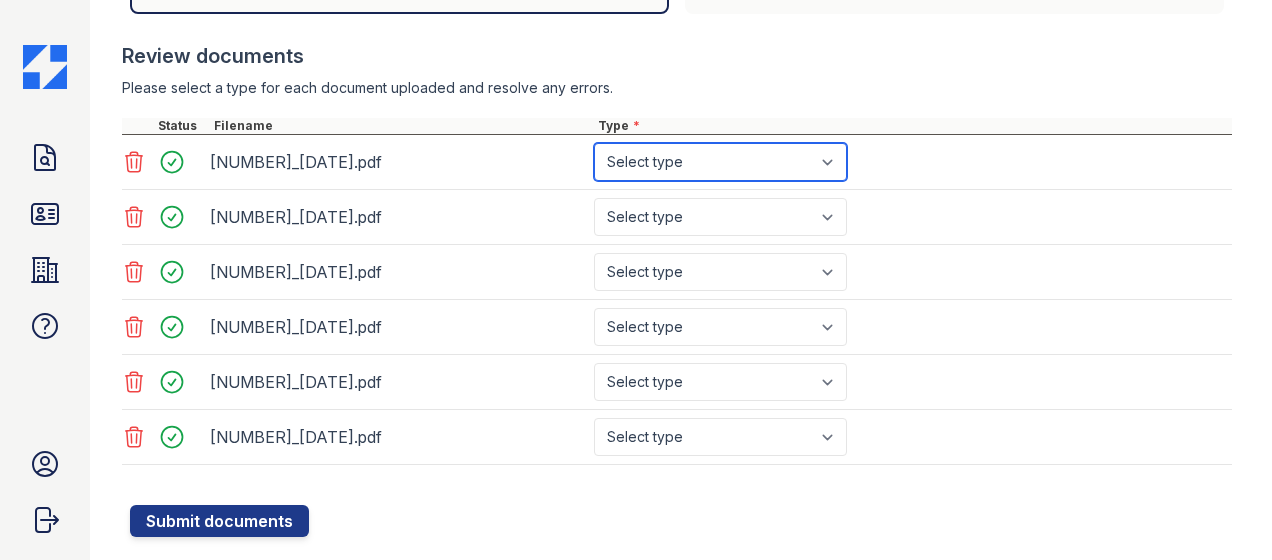 click on "Select type
Paystub
Bank Statement
Offer Letter
Tax Documents
Benefit Award Letter
Investment Account Statement
Other" at bounding box center [720, 162] 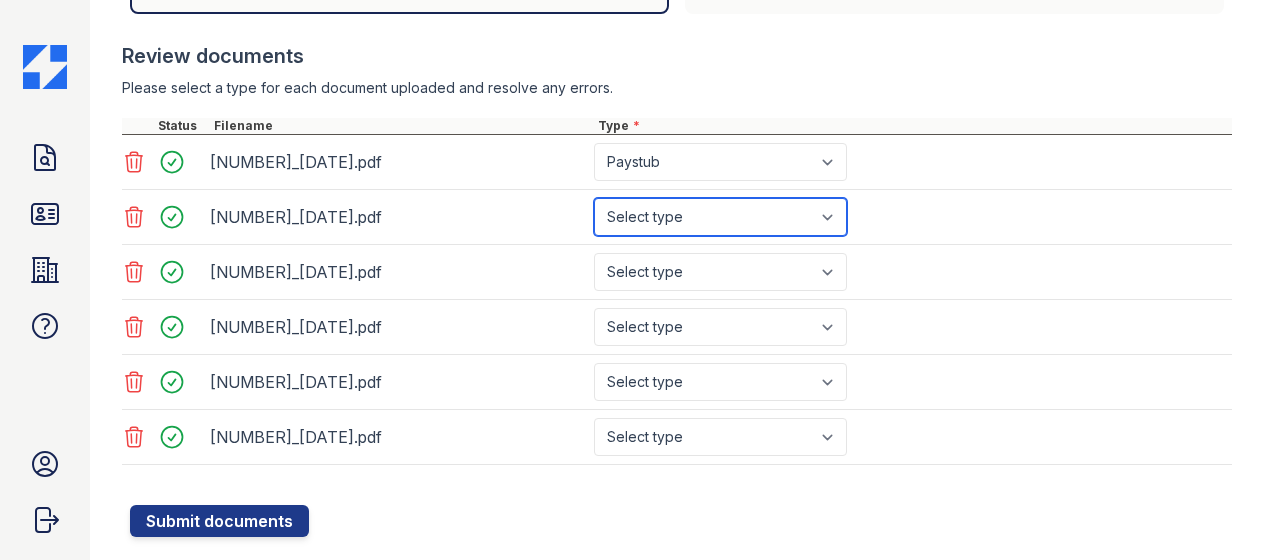 click on "Select type
Paystub
Bank Statement
Offer Letter
Tax Documents
Benefit Award Letter
Investment Account Statement
Other" at bounding box center [720, 217] 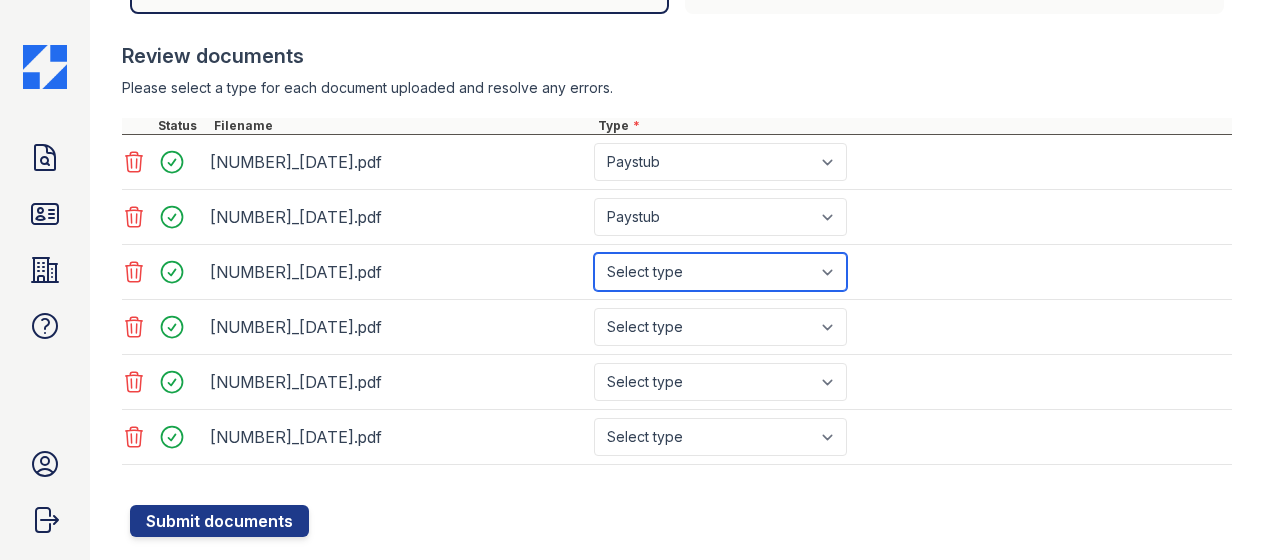 click on "Select type
Paystub
Bank Statement
Offer Letter
Tax Documents
Benefit Award Letter
Investment Account Statement
Other" at bounding box center [720, 272] 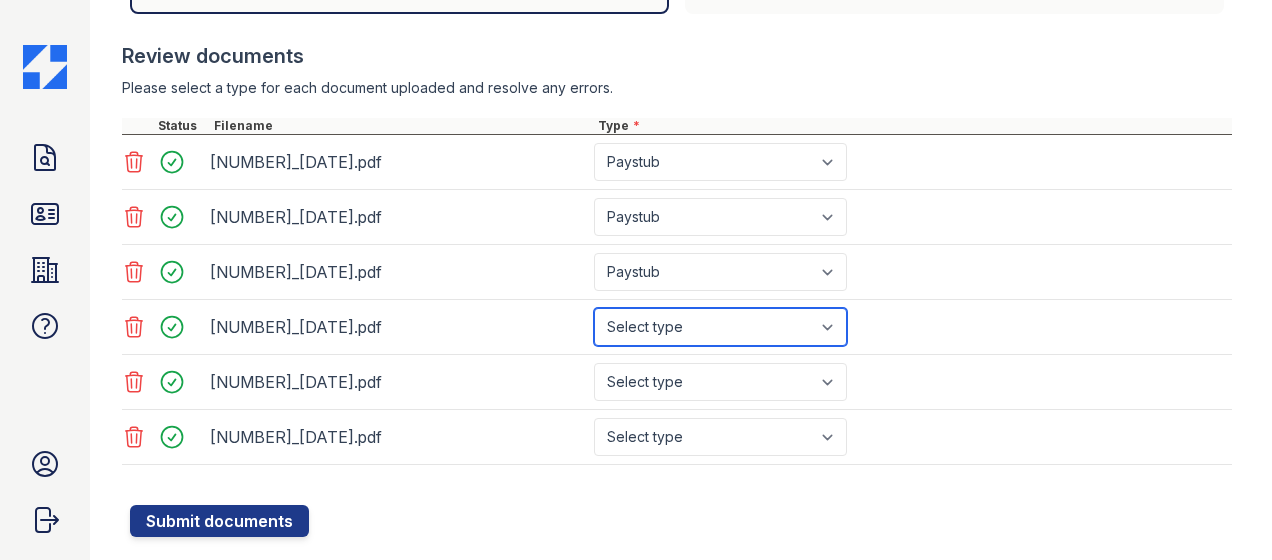 click on "Select type
Paystub
Bank Statement
Offer Letter
Tax Documents
Benefit Award Letter
Investment Account Statement
Other" at bounding box center (720, 327) 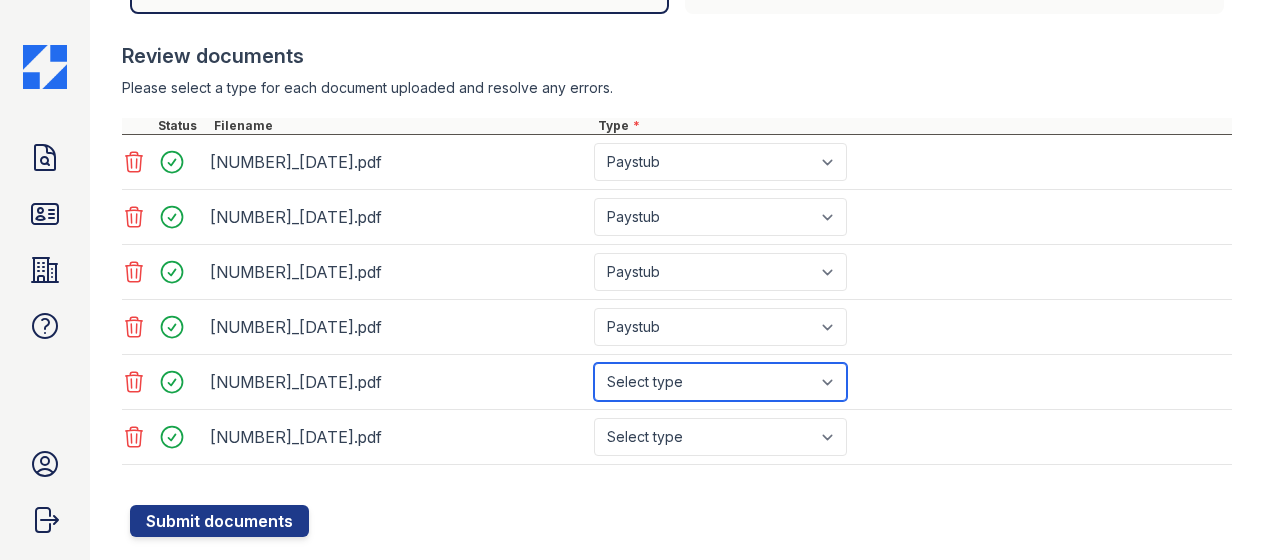click on "Select type
Paystub
Bank Statement
Offer Letter
Tax Documents
Benefit Award Letter
Investment Account Statement
Other" at bounding box center [720, 382] 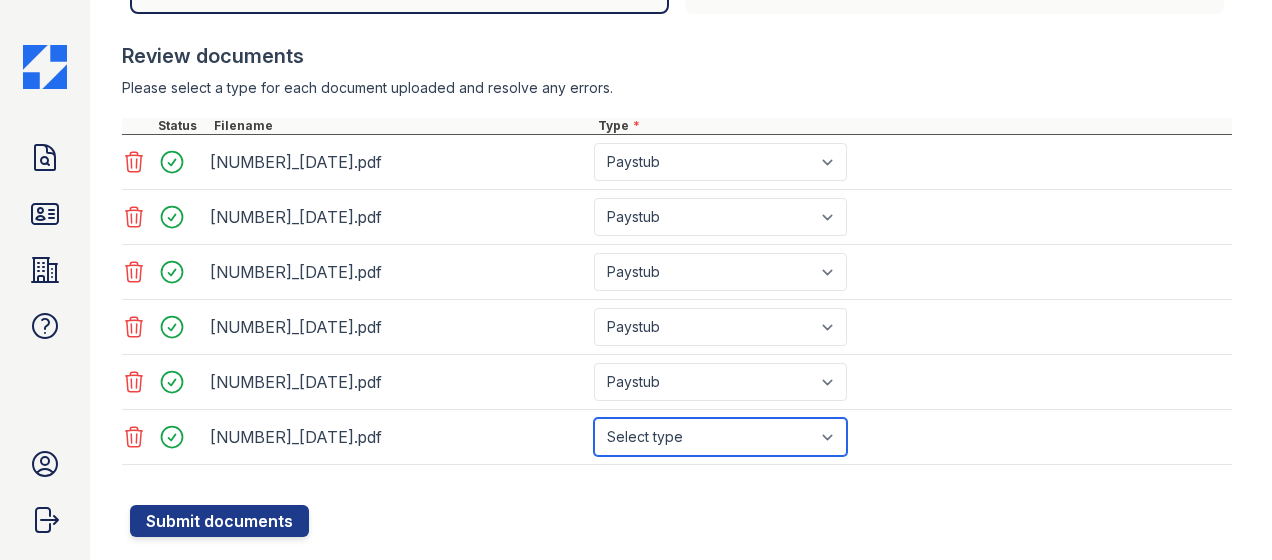 click on "Select type
Paystub
Bank Statement
Offer Letter
Tax Documents
Benefit Award Letter
Investment Account Statement
Other" at bounding box center [720, 437] 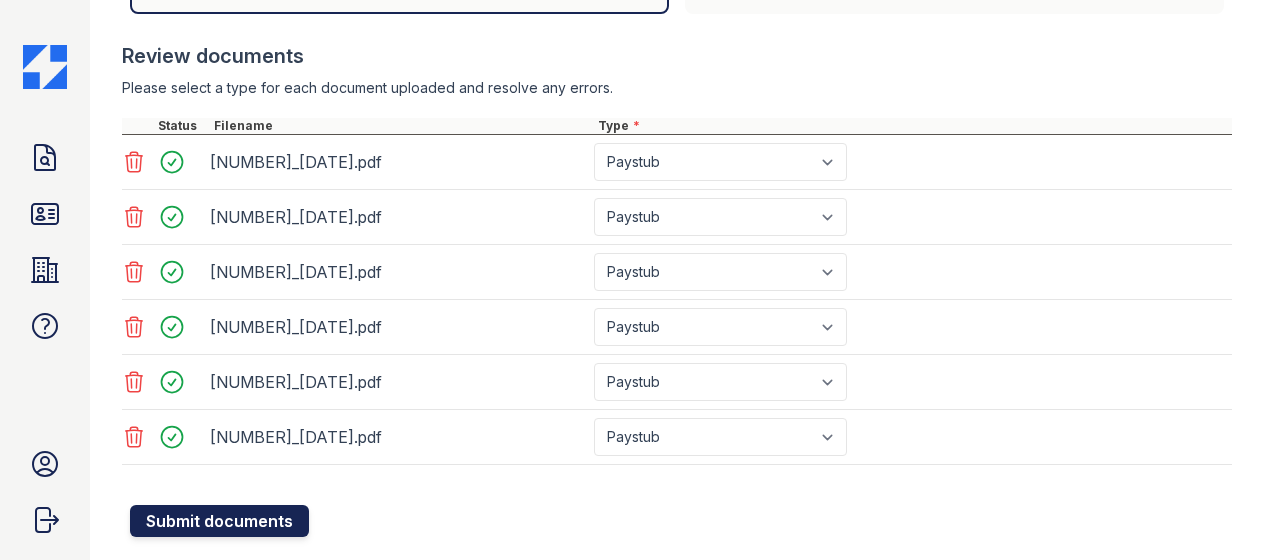 click on "Submit documents" at bounding box center (219, 521) 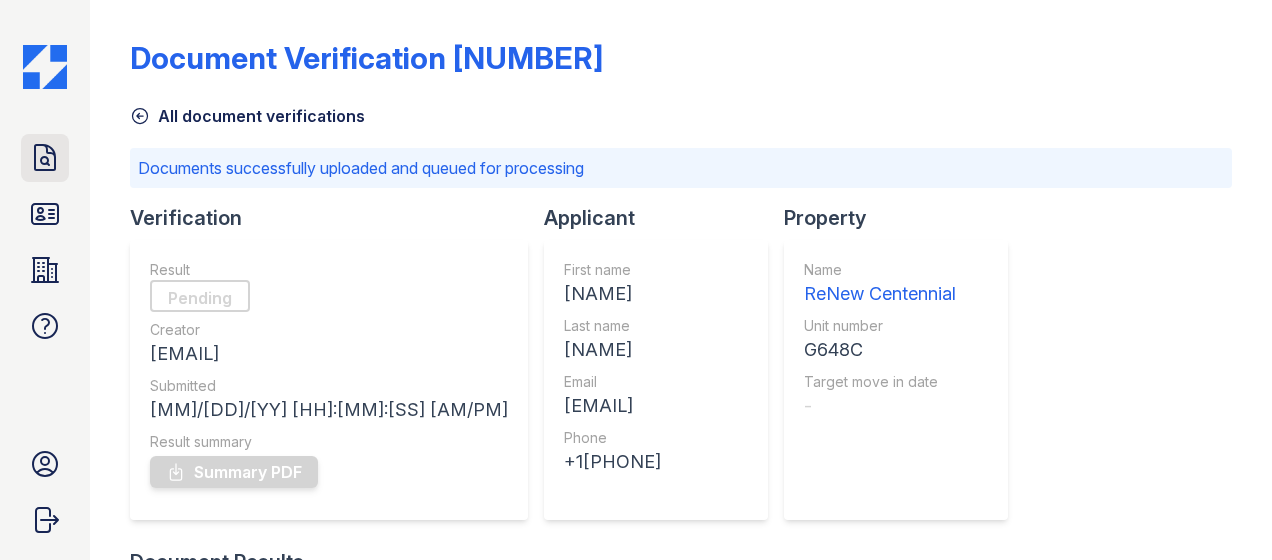 click 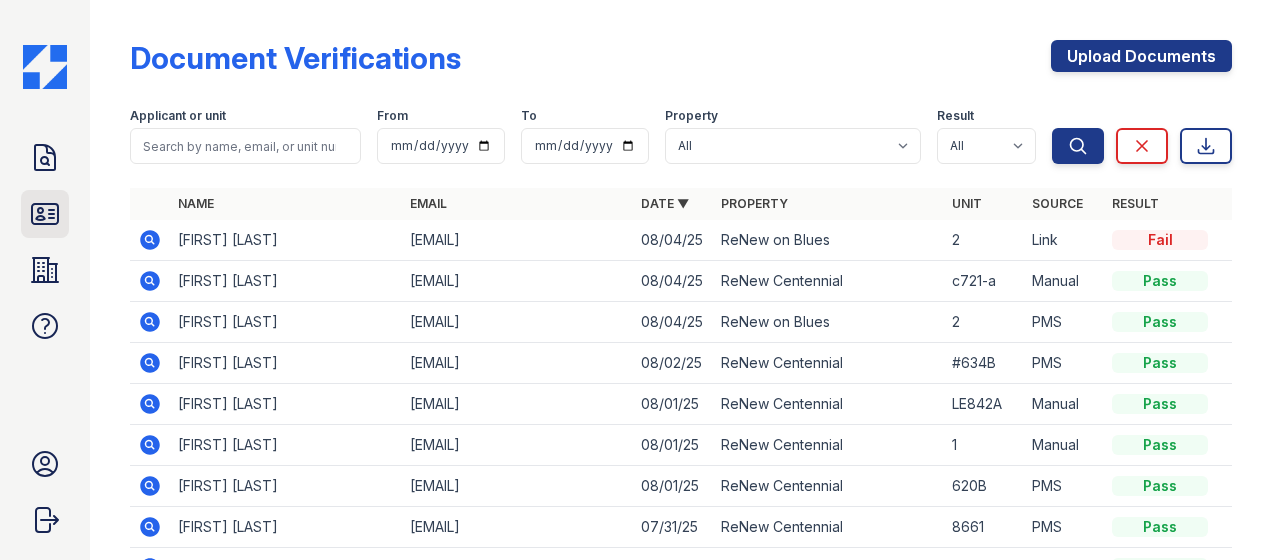 click on "ID Verifications" at bounding box center (45, 214) 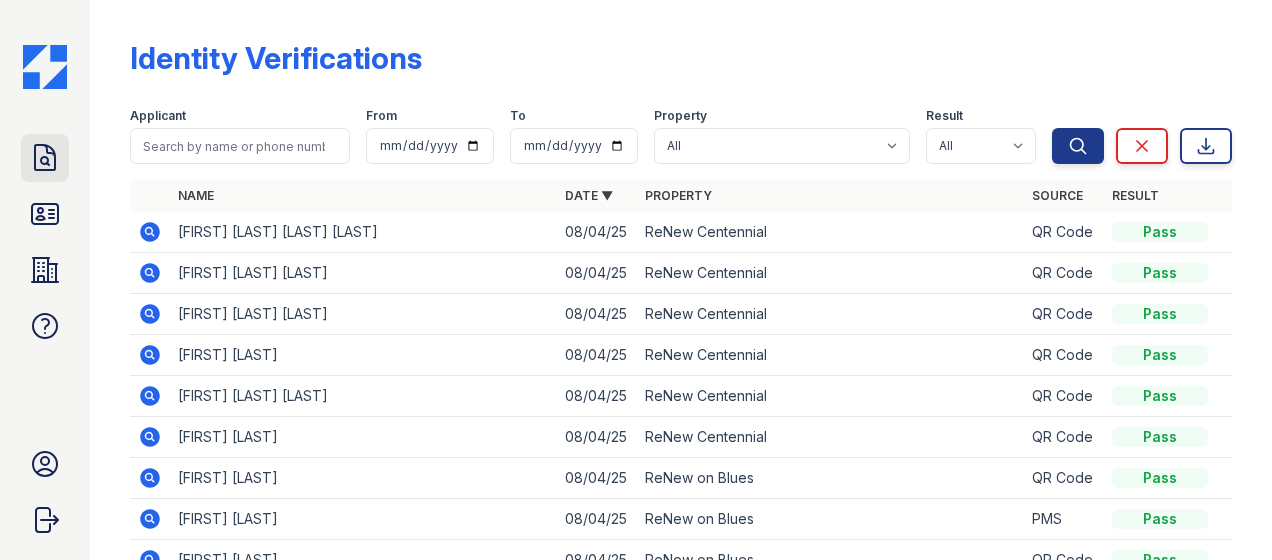 click 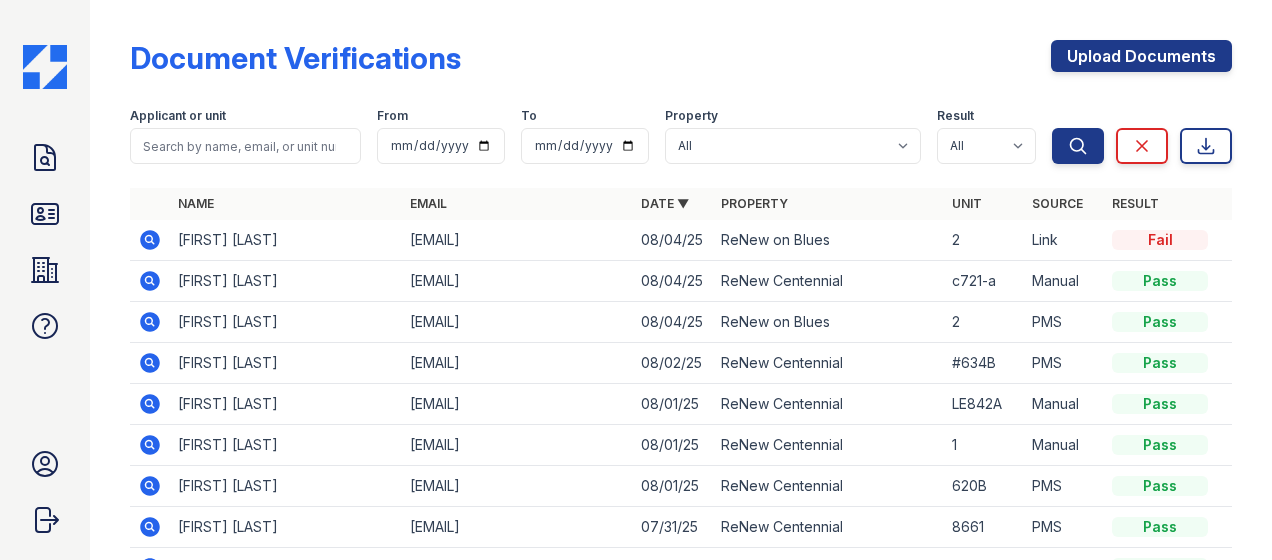 click 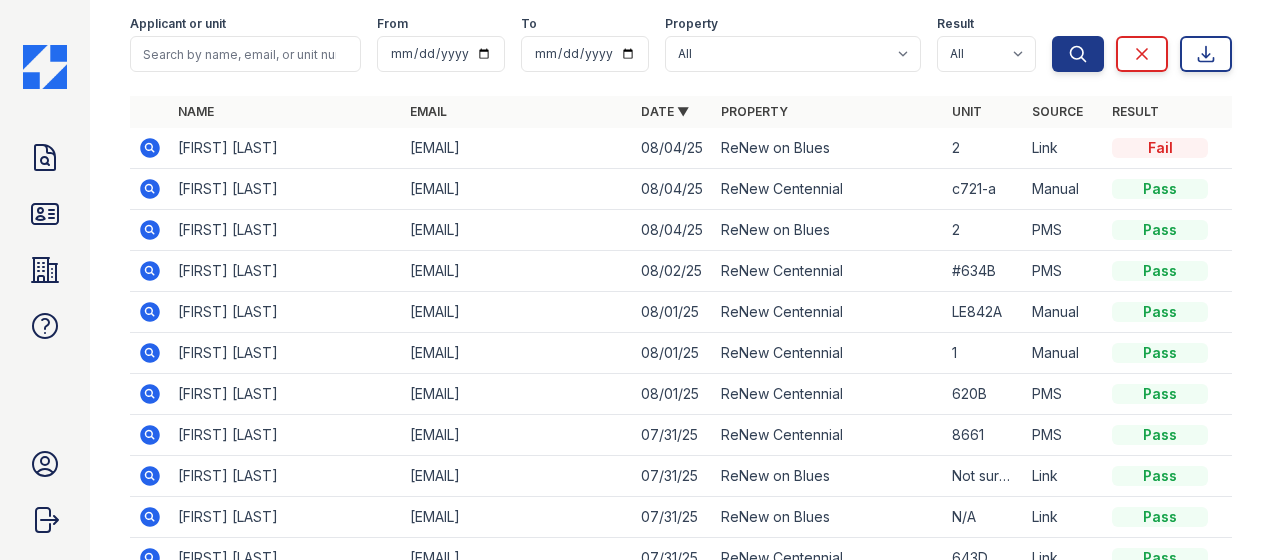 scroll, scrollTop: 0, scrollLeft: 0, axis: both 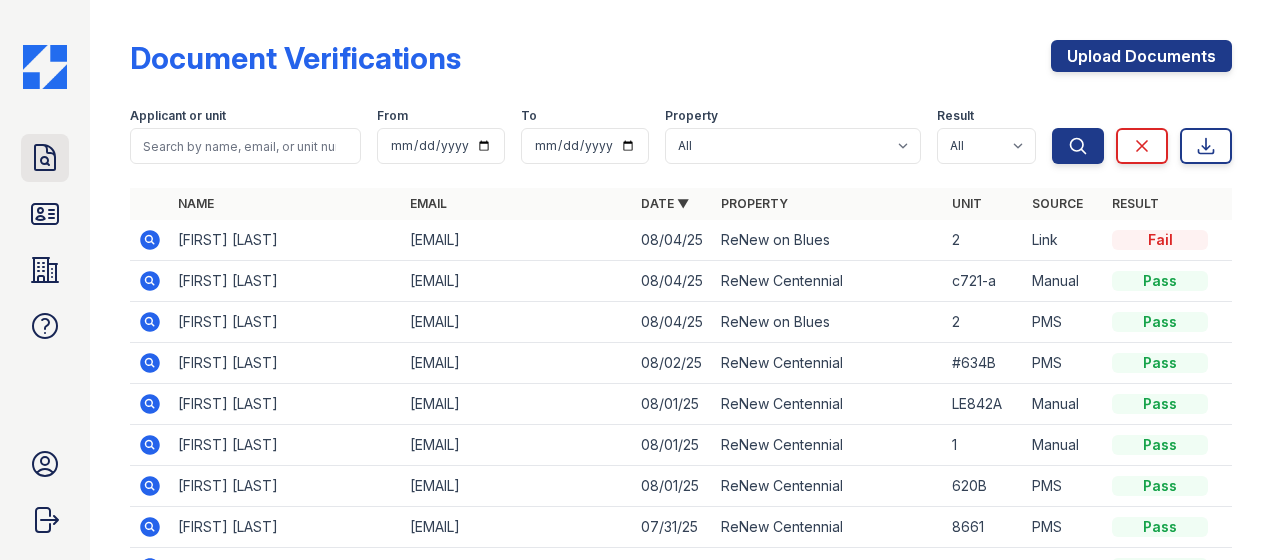 click 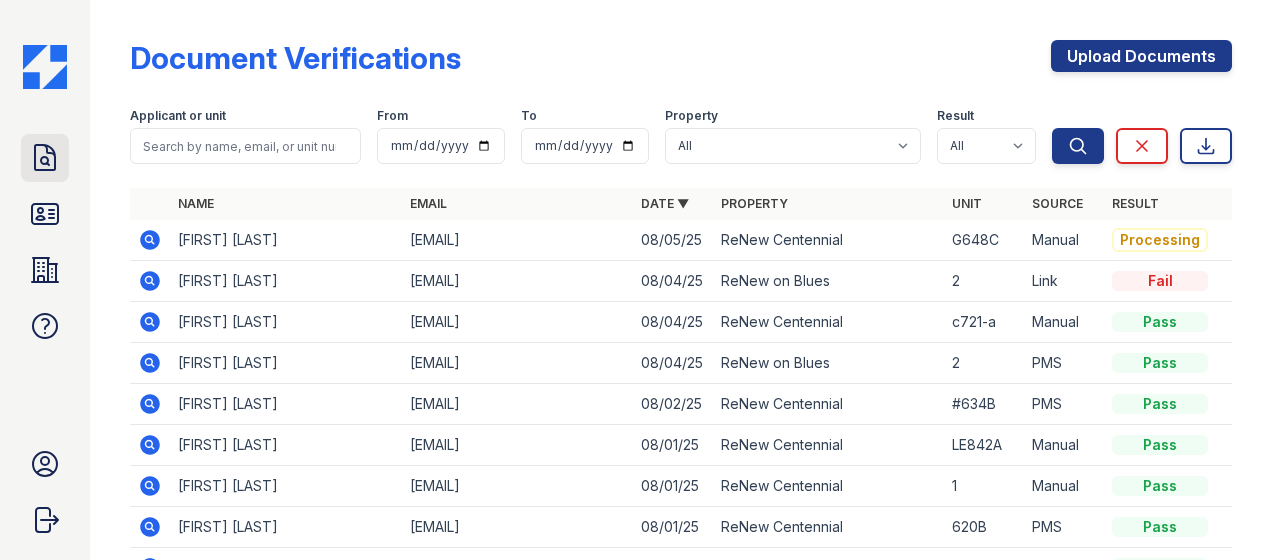 click 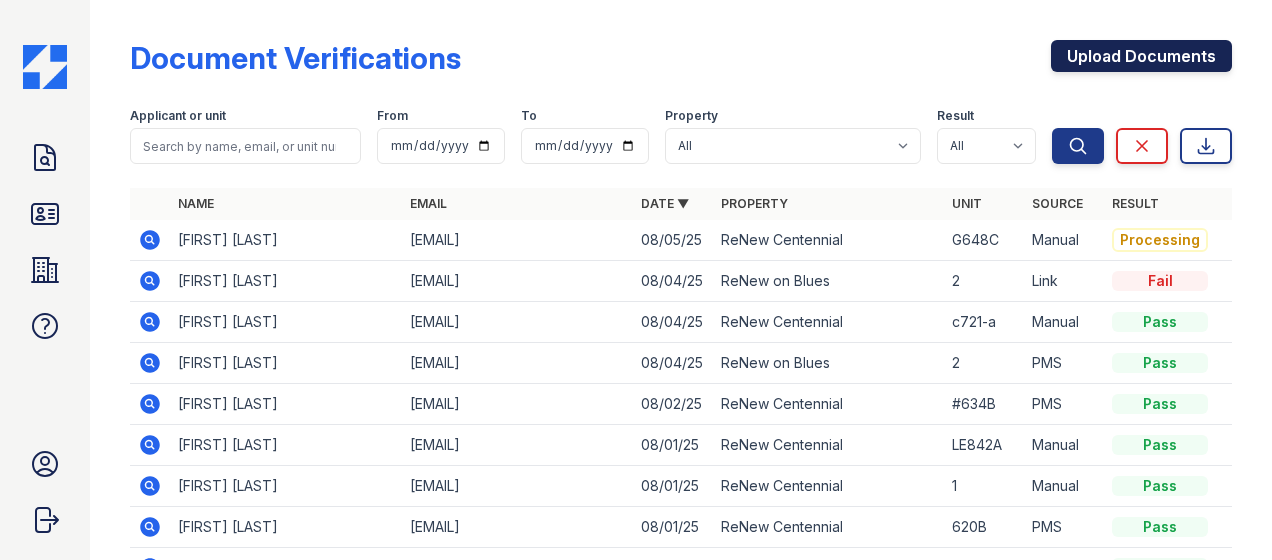 click on "Upload Documents" at bounding box center (1141, 56) 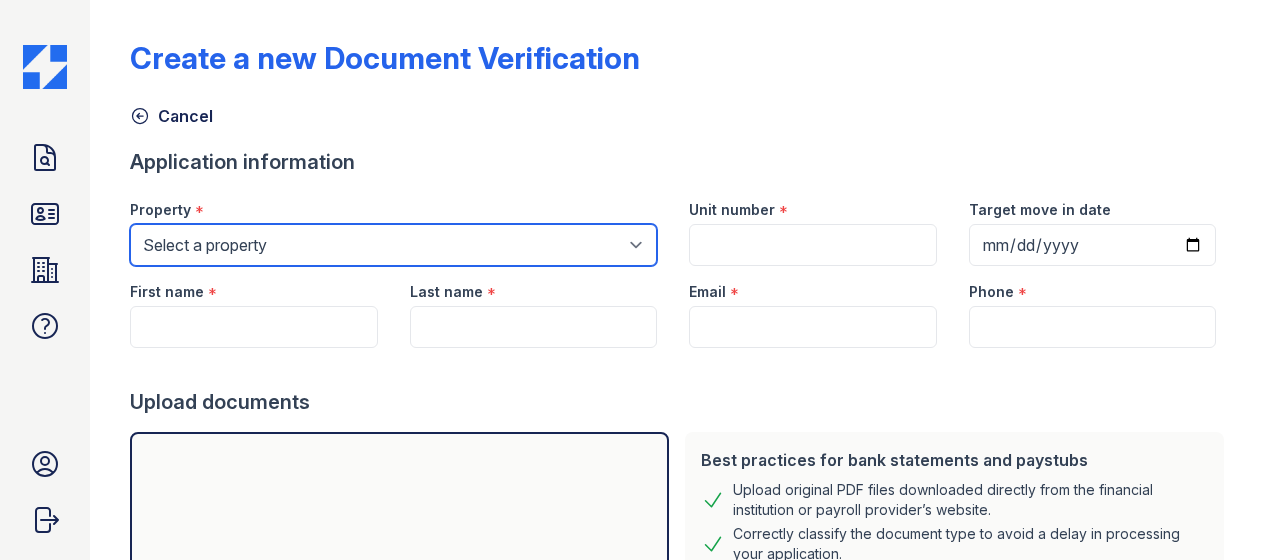 click on "Select a property
ReNew Centennial
ReNew on Blues" at bounding box center (393, 245) 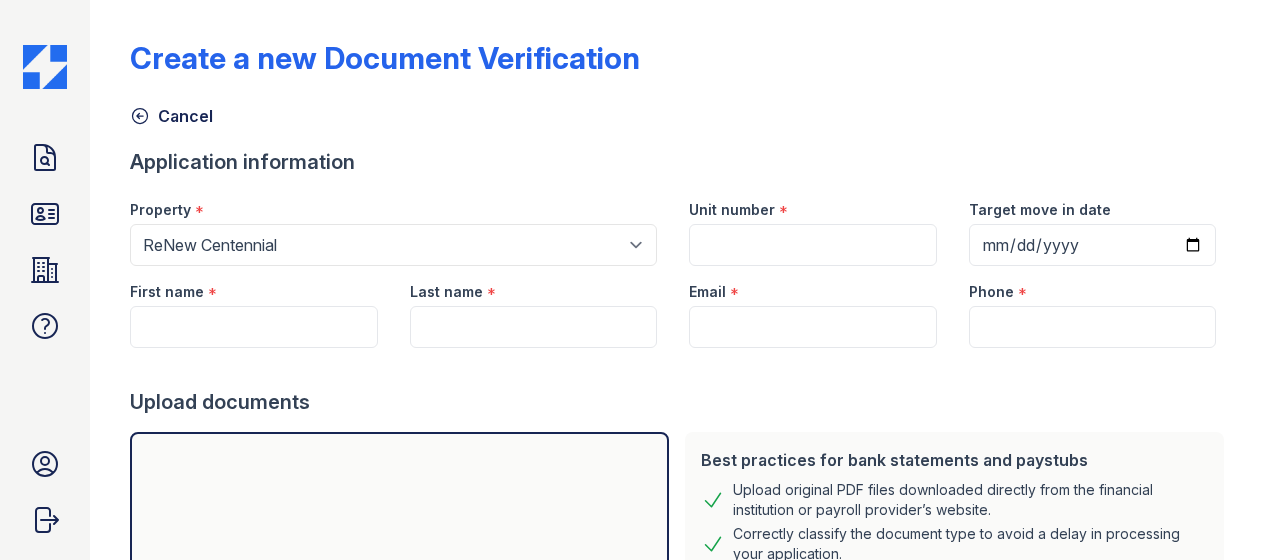 click on "Unit number" at bounding box center (732, 210) 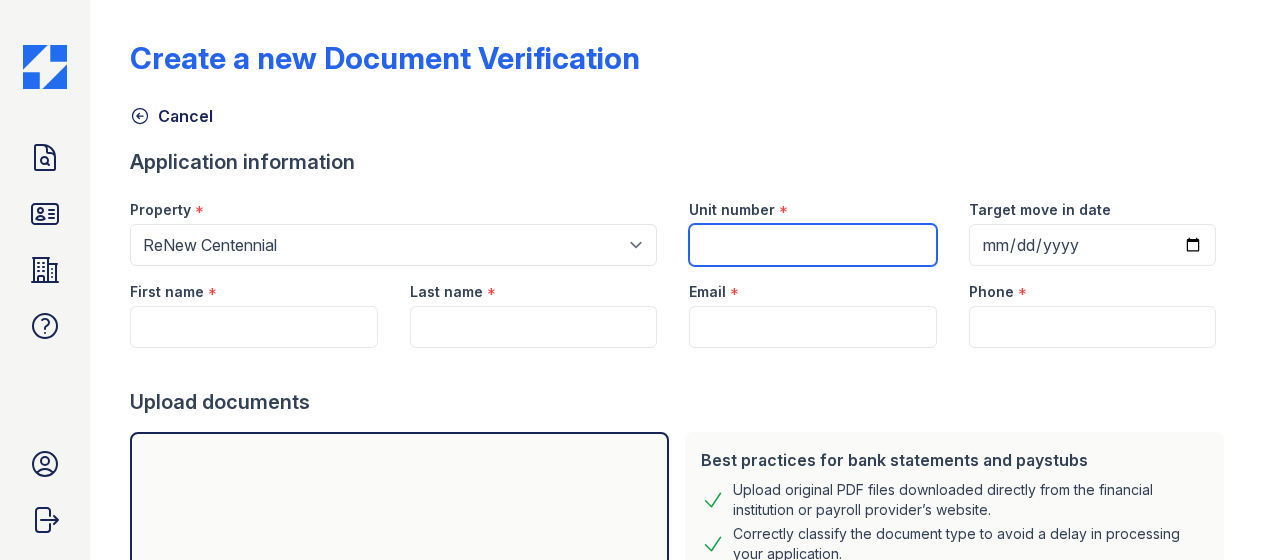 click on "Unit number" at bounding box center (812, 245) 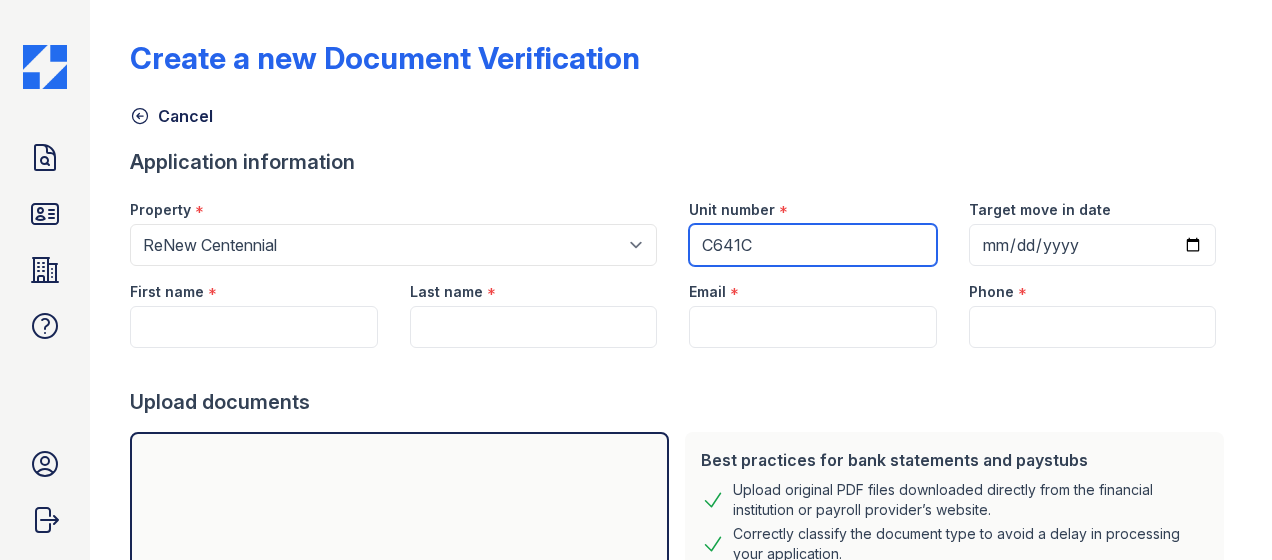 type on "C641C" 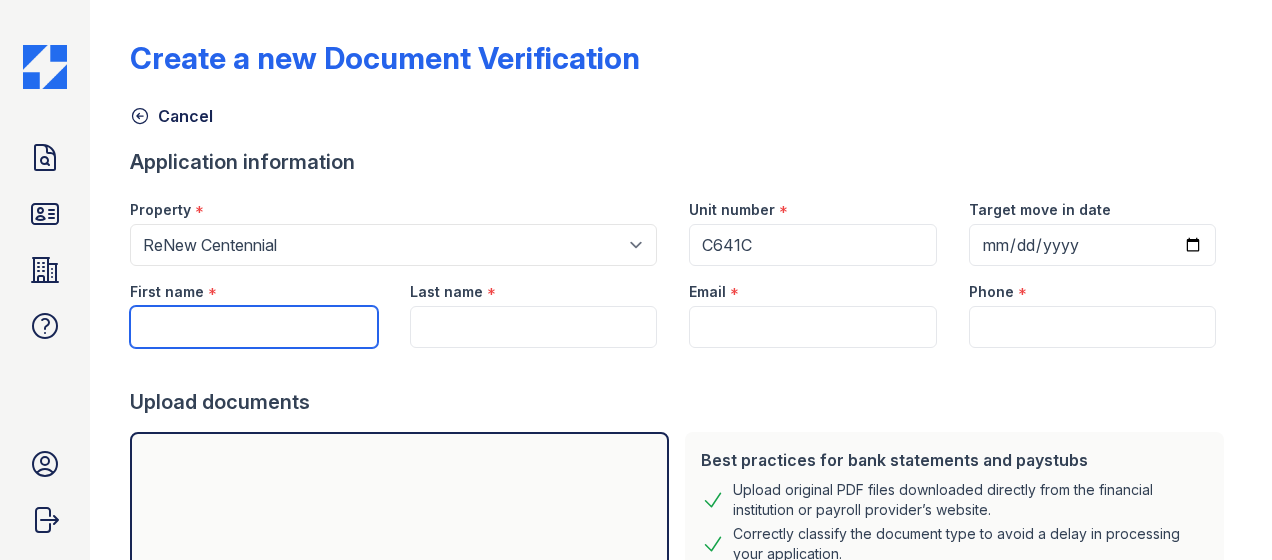 click on "First name" at bounding box center (253, 327) 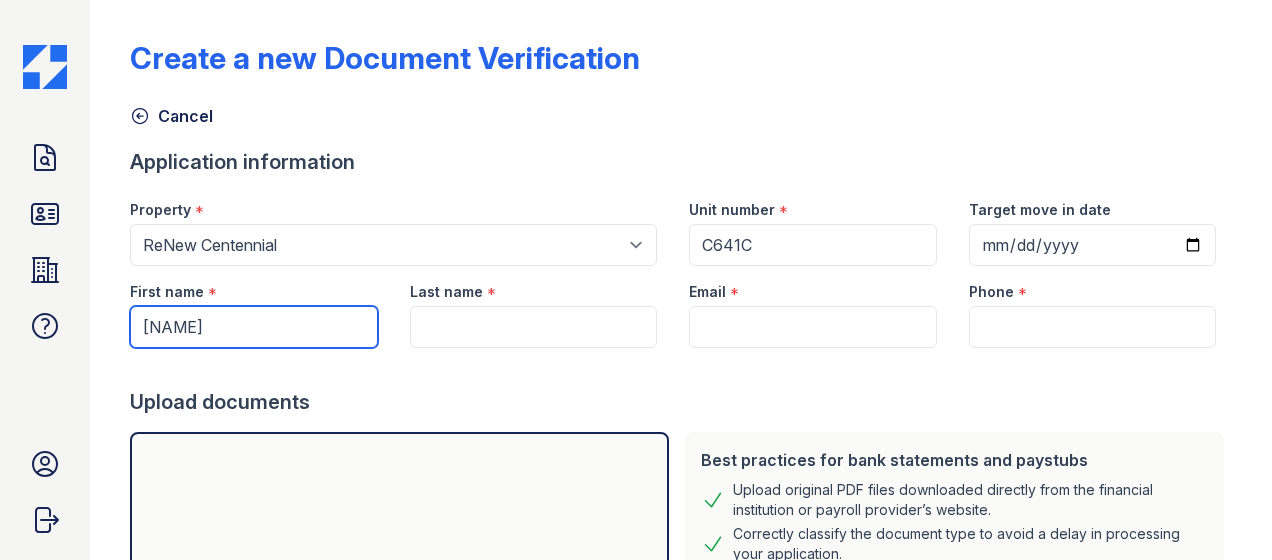 type on "[NAME]" 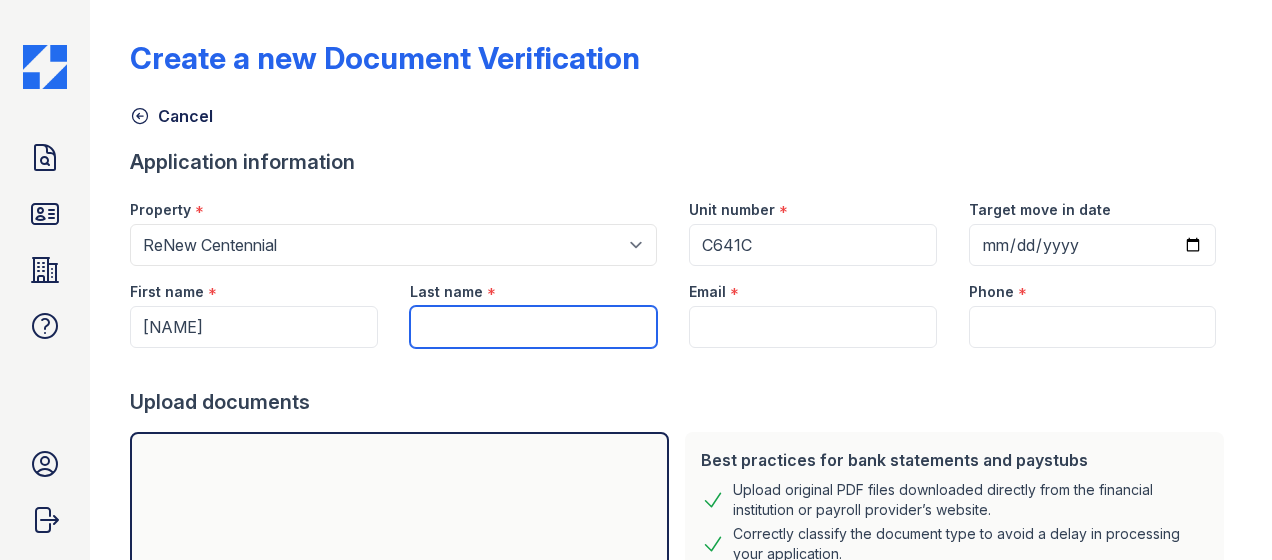 click on "Last name" at bounding box center [533, 327] 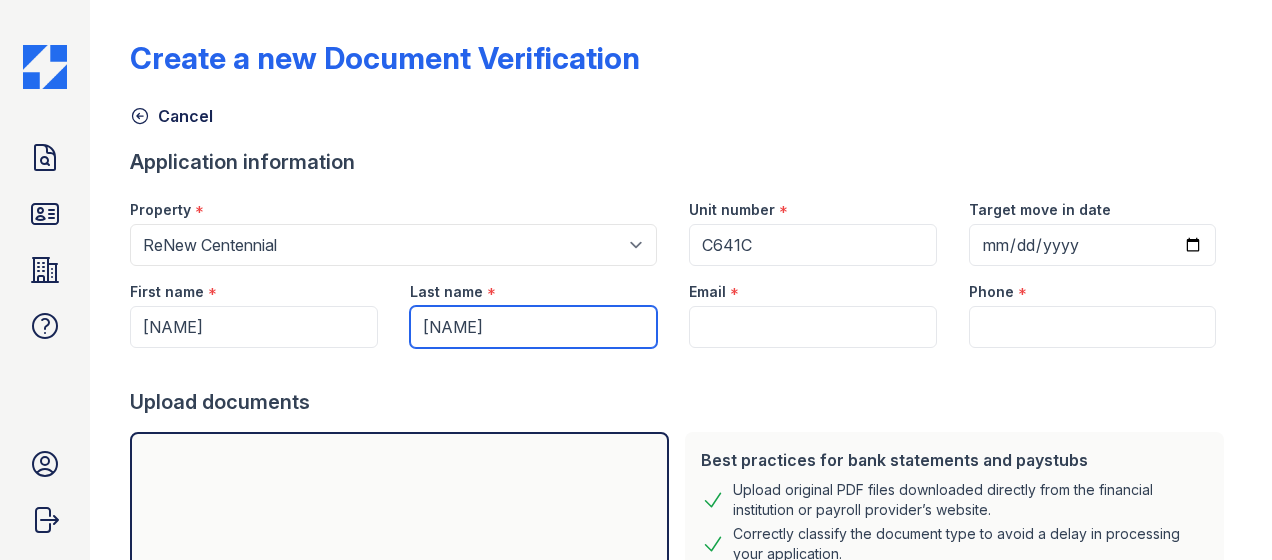 type on "[NAME]" 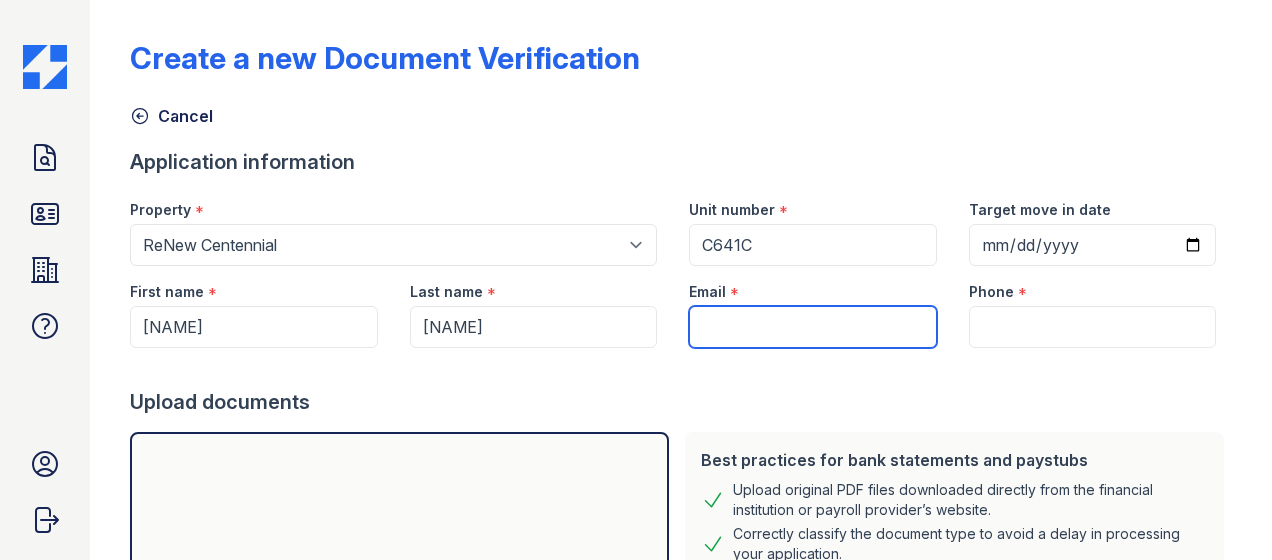 click on "Email" at bounding box center [812, 327] 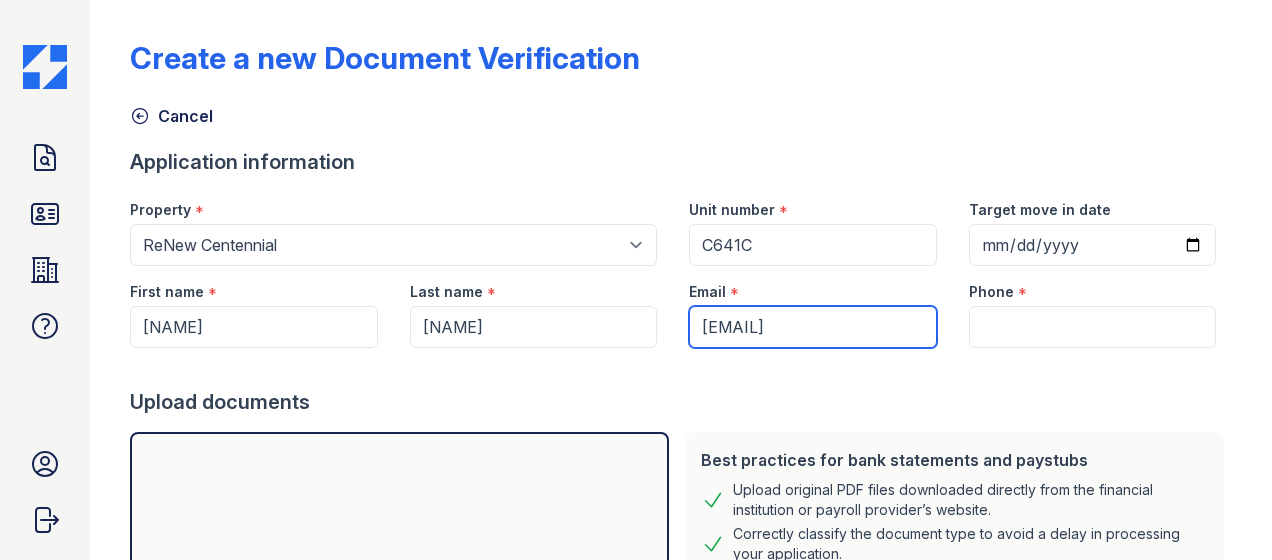 type on "[EMAIL]" 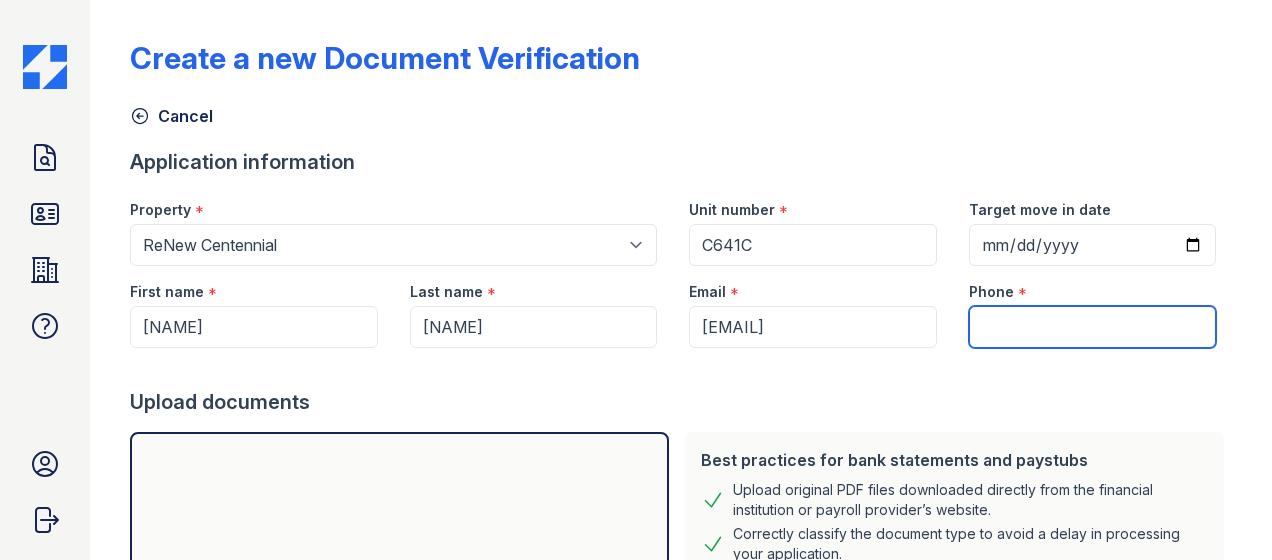 scroll, scrollTop: 0, scrollLeft: 0, axis: both 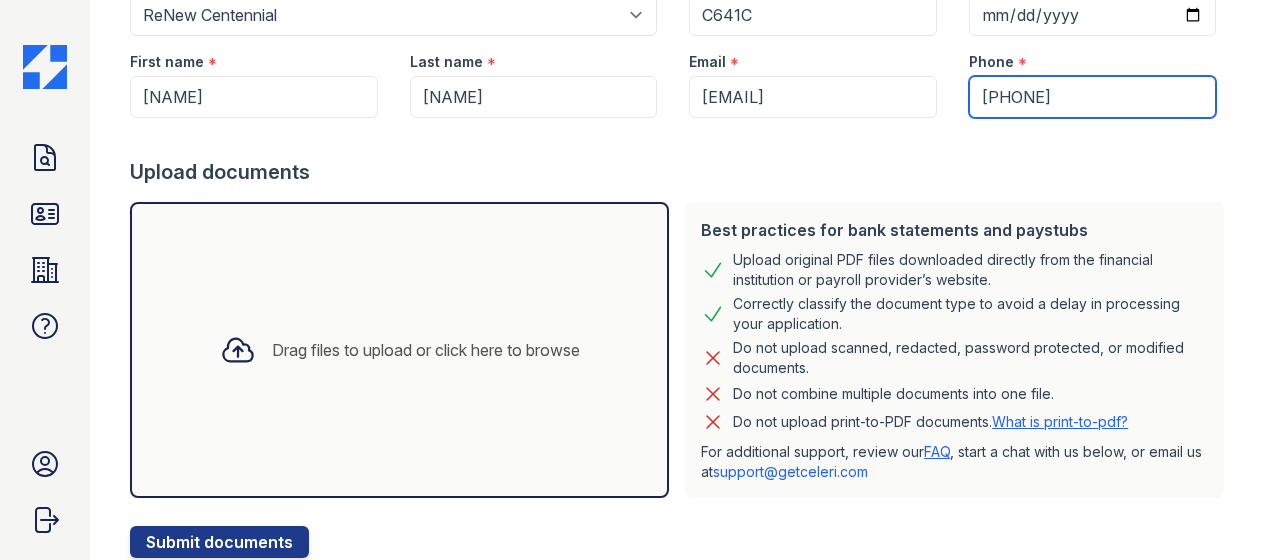 type on "[PHONE]" 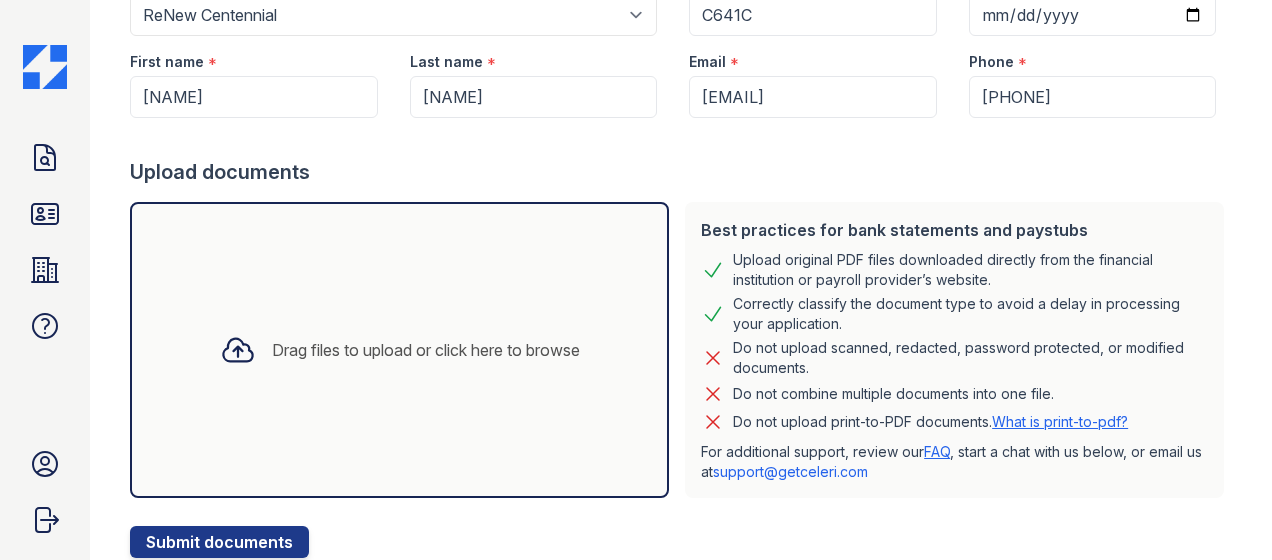 click on "Drag files to upload or click here to browse" at bounding box center [426, 350] 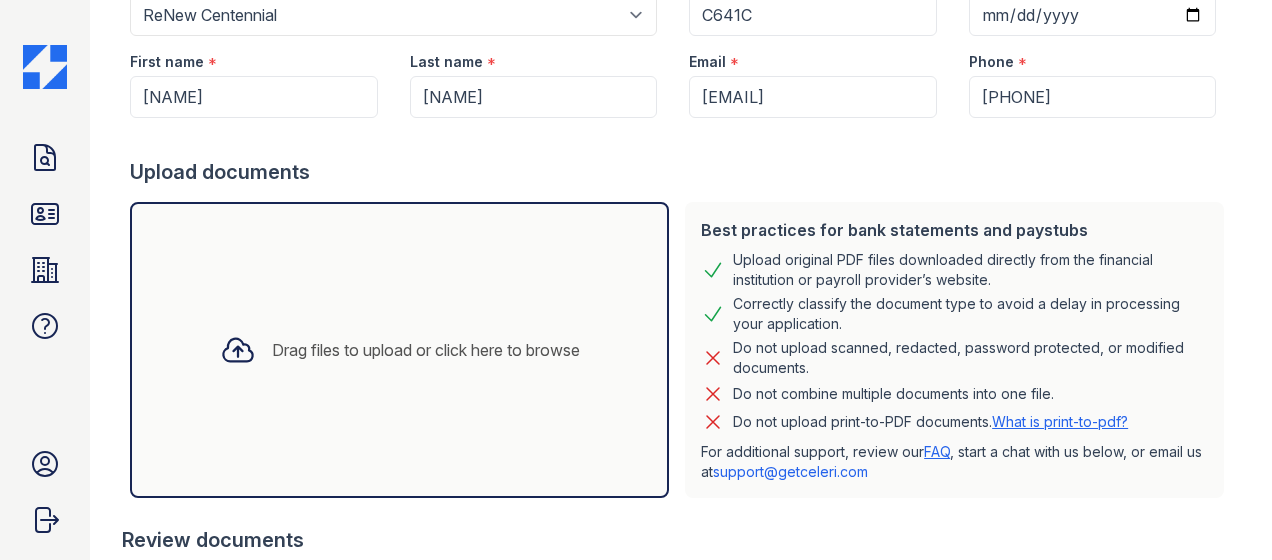 scroll, scrollTop: 622, scrollLeft: 0, axis: vertical 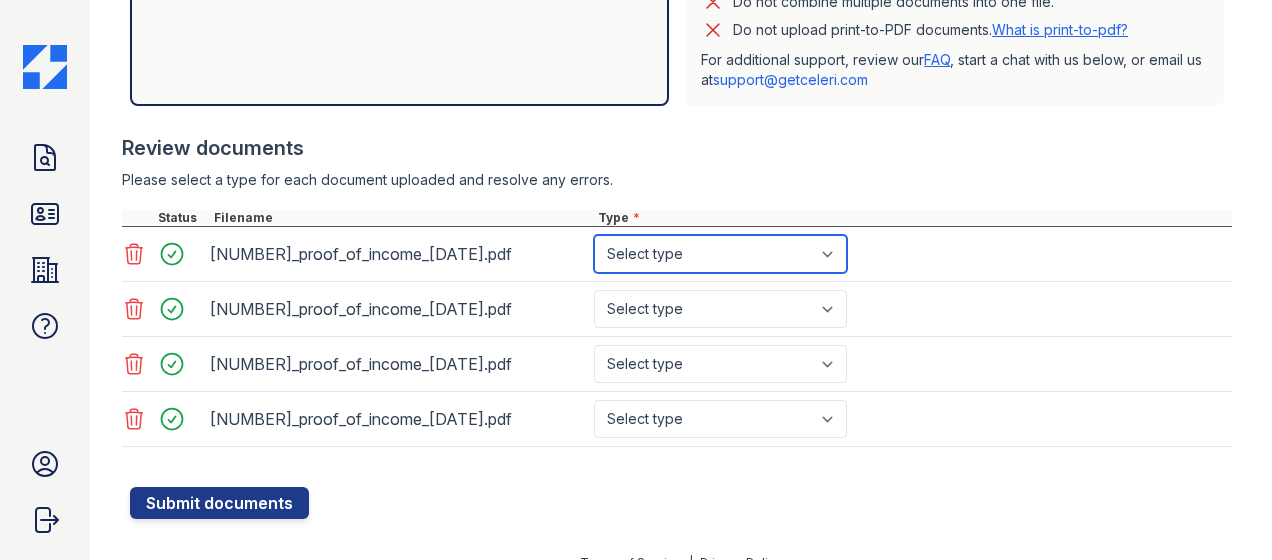 click on "Select type
Paystub
Bank Statement
Offer Letter
Tax Documents
Benefit Award Letter
Investment Account Statement
Other" at bounding box center (720, 254) 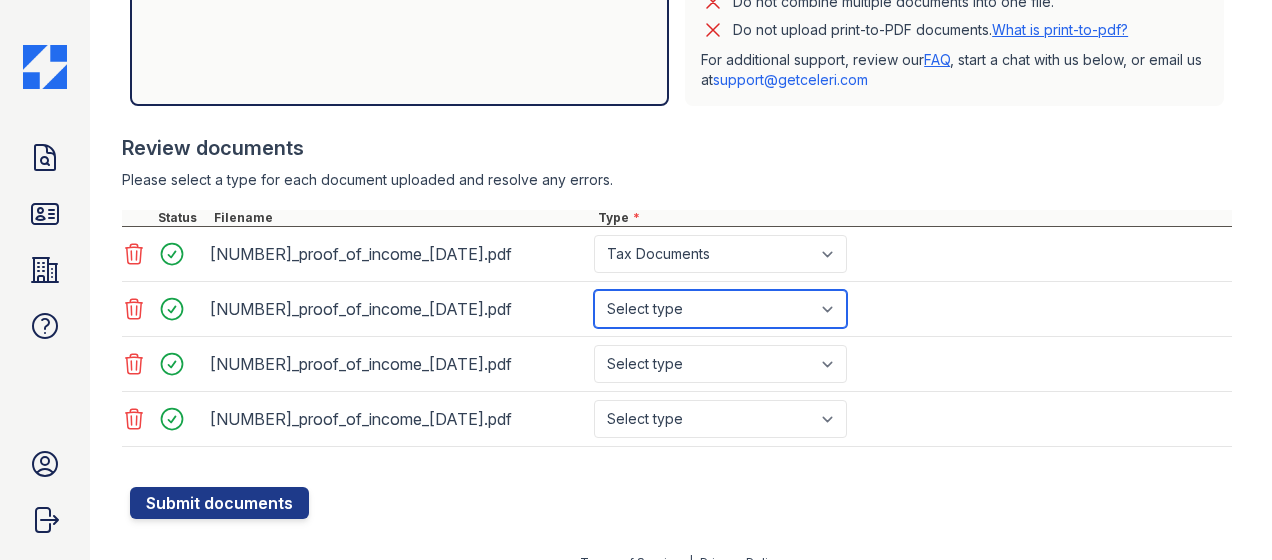 click on "Select type
Paystub
Bank Statement
Offer Letter
Tax Documents
Benefit Award Letter
Investment Account Statement
Other" at bounding box center [720, 309] 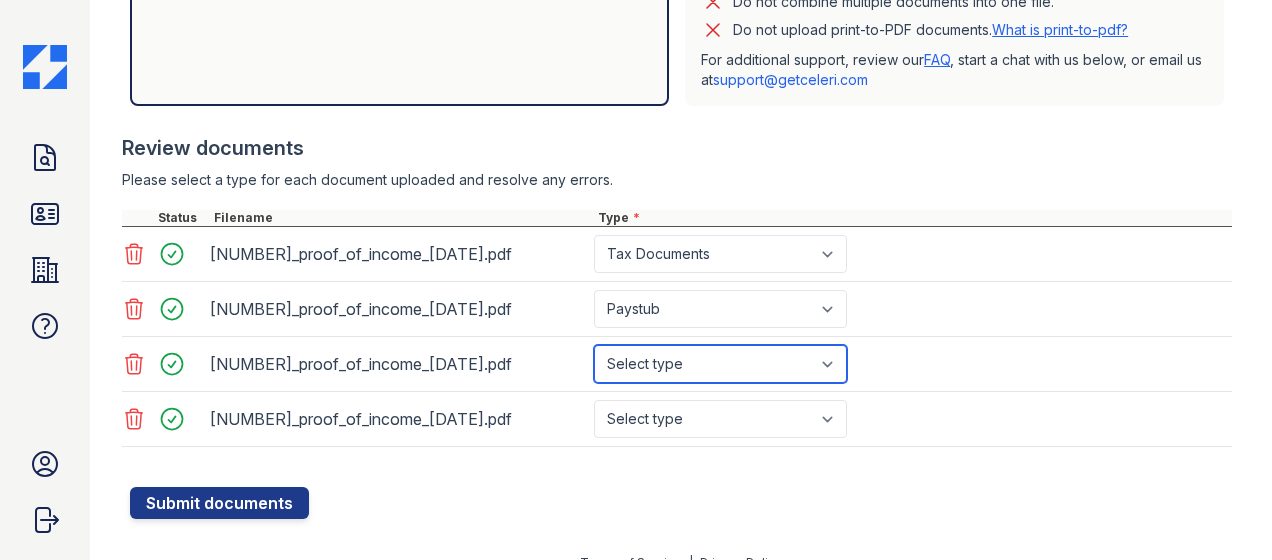 click on "Select type
Paystub
Bank Statement
Offer Letter
Tax Documents
Benefit Award Letter
Investment Account Statement
Other" at bounding box center [720, 364] 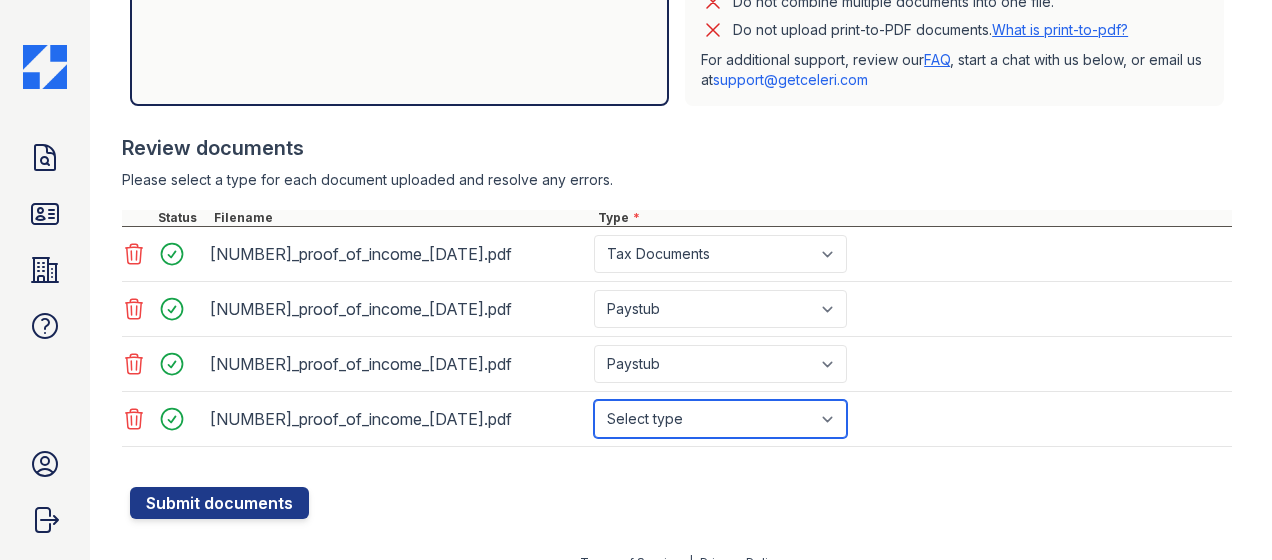 click on "Select type
Paystub
Bank Statement
Offer Letter
Tax Documents
Benefit Award Letter
Investment Account Statement
Other" at bounding box center (720, 419) 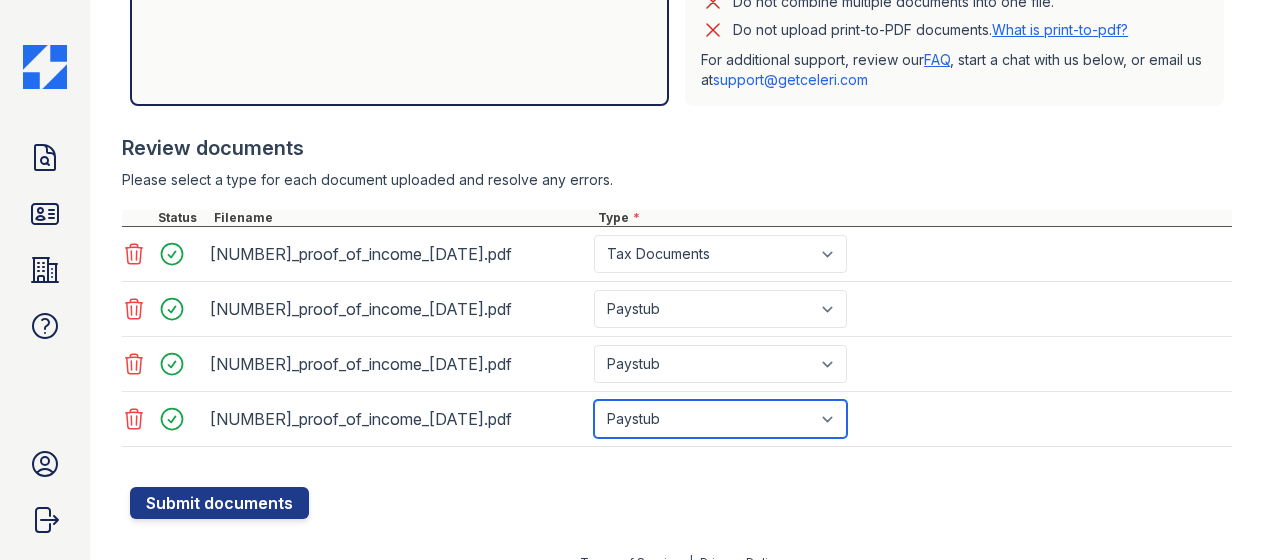 click on "Select type
Paystub
Bank Statement
Offer Letter
Tax Documents
Benefit Award Letter
Investment Account Statement
Other" at bounding box center [720, 419] 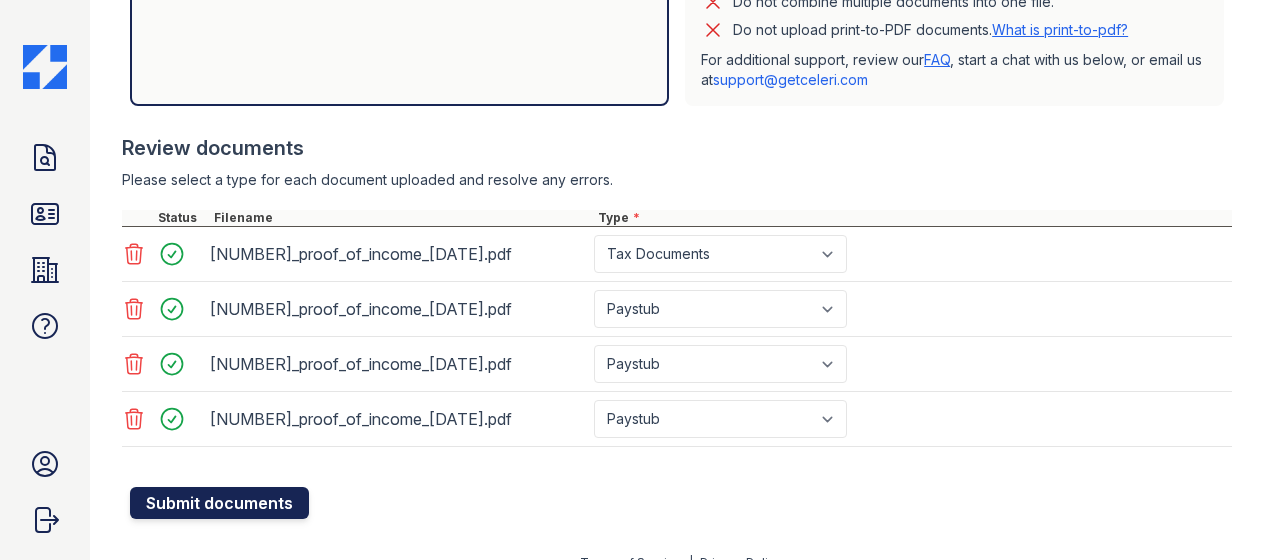 click on "Submit documents" at bounding box center (219, 503) 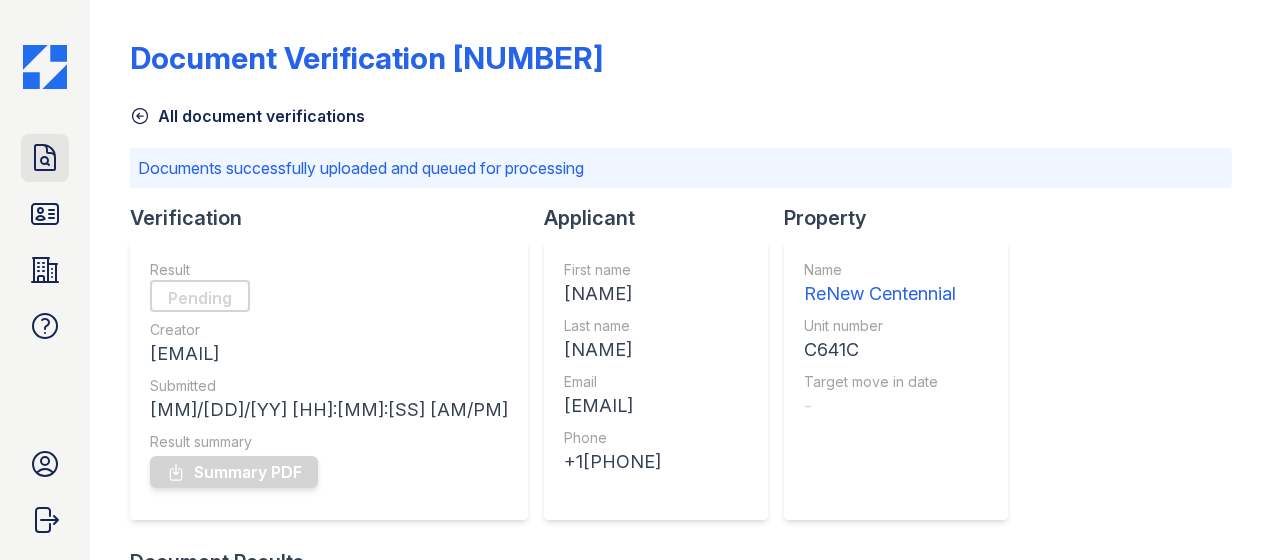 click 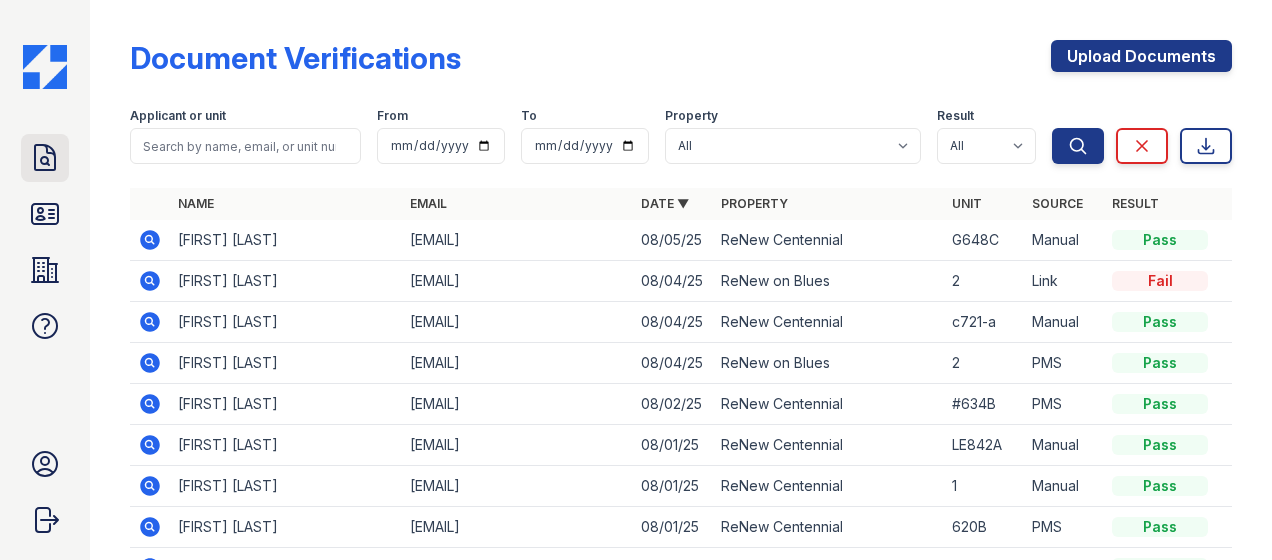click 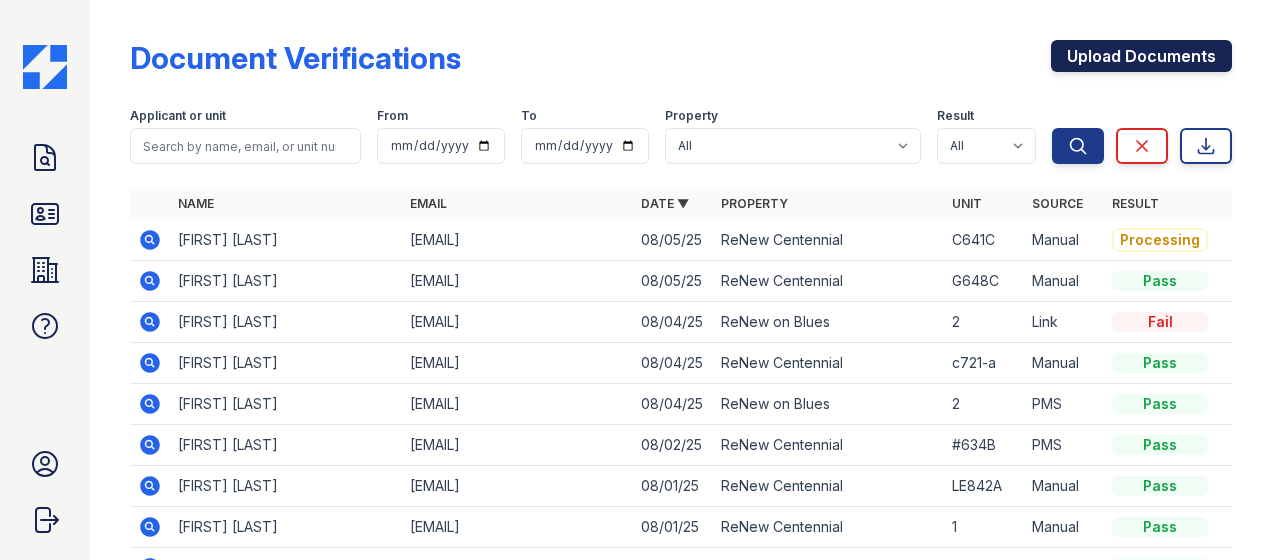 click on "Upload Documents" at bounding box center (1141, 56) 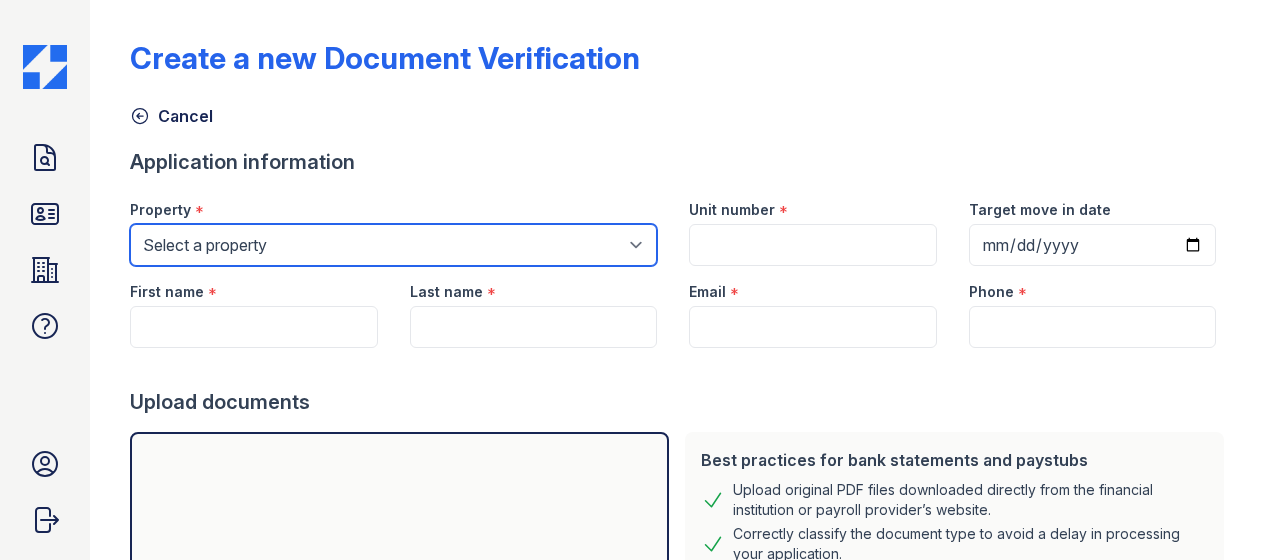 click on "Select a property
ReNew Centennial
ReNew on Blues" at bounding box center [393, 245] 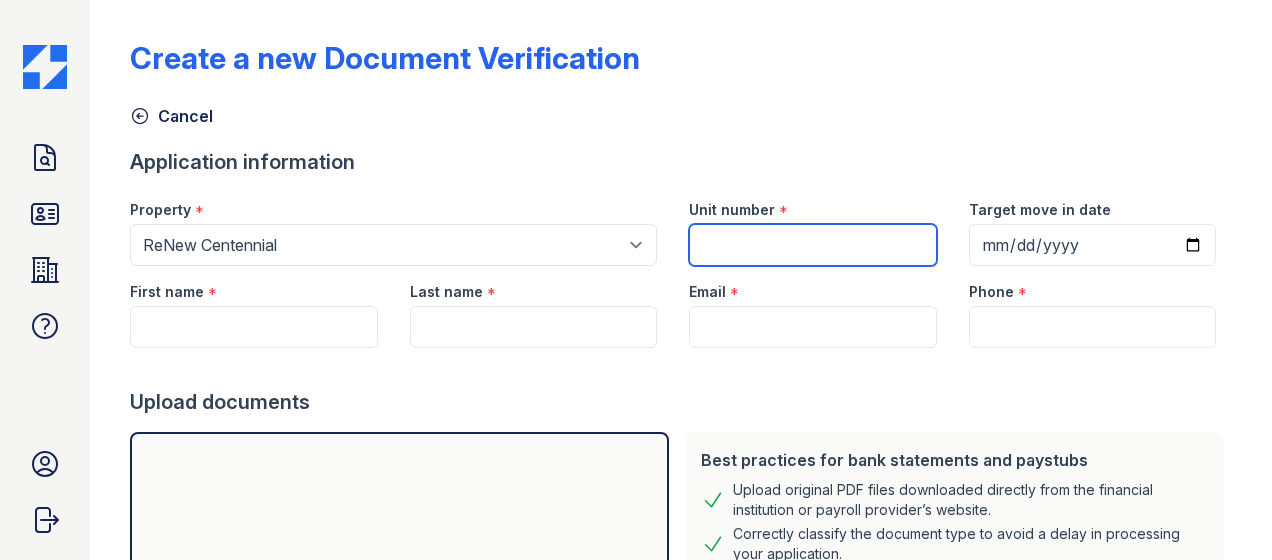 click on "Unit number" at bounding box center (812, 245) 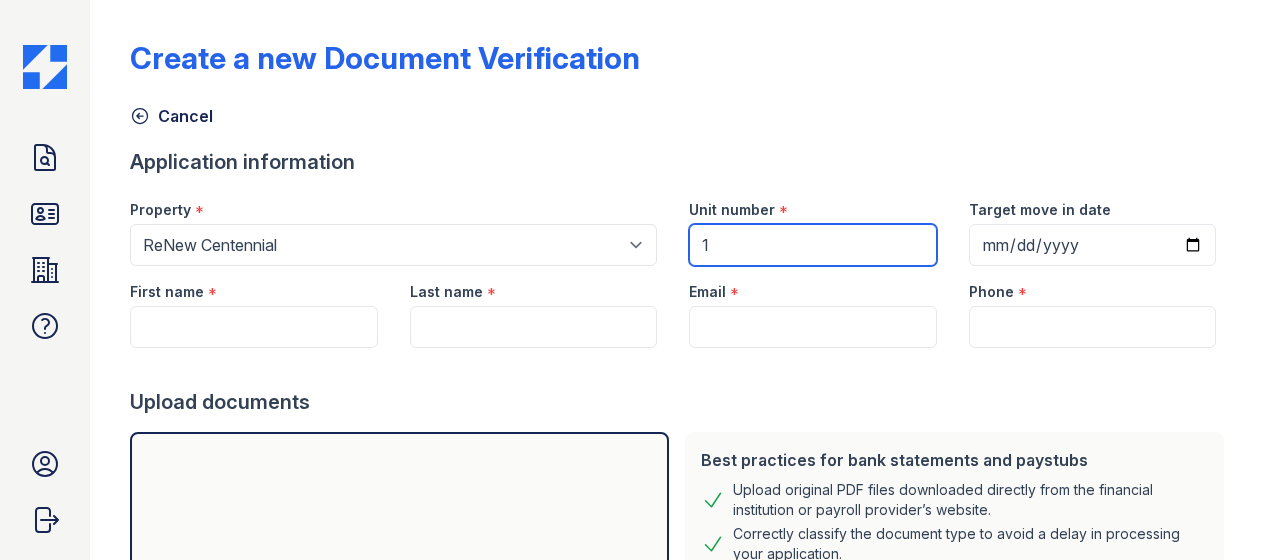 type on "1" 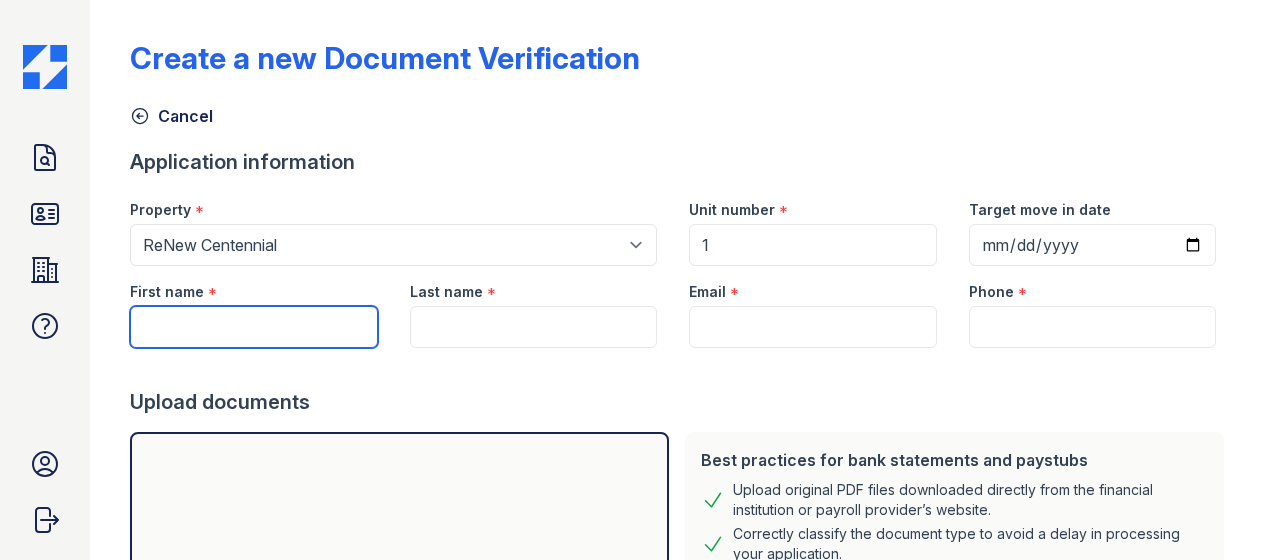 click on "First name" at bounding box center (253, 327) 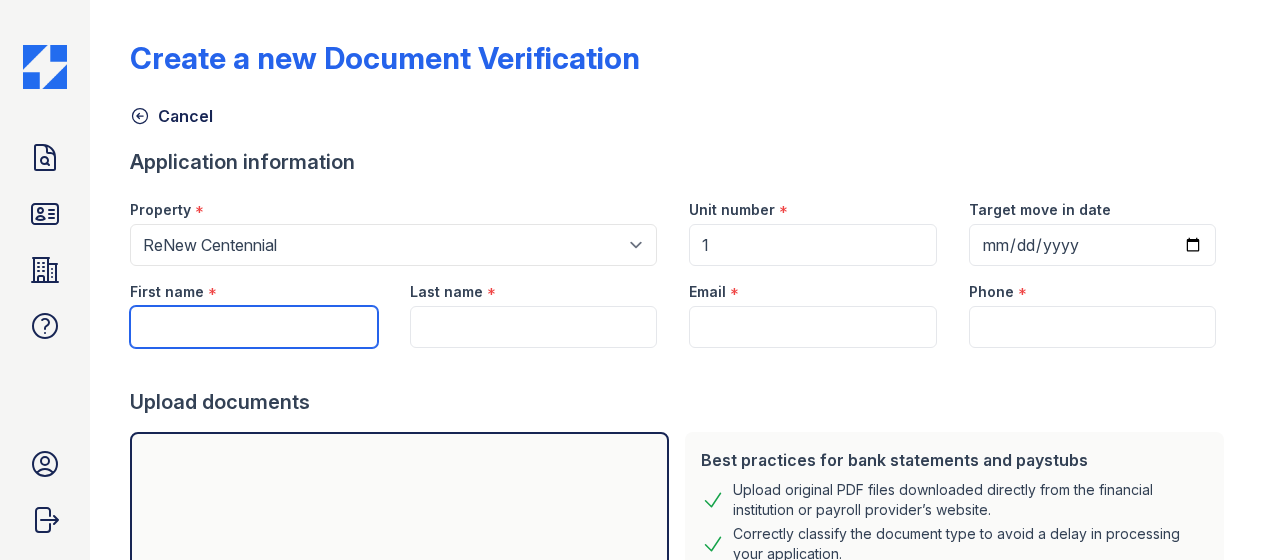 click on "Submit documents" at bounding box center (219, 772) 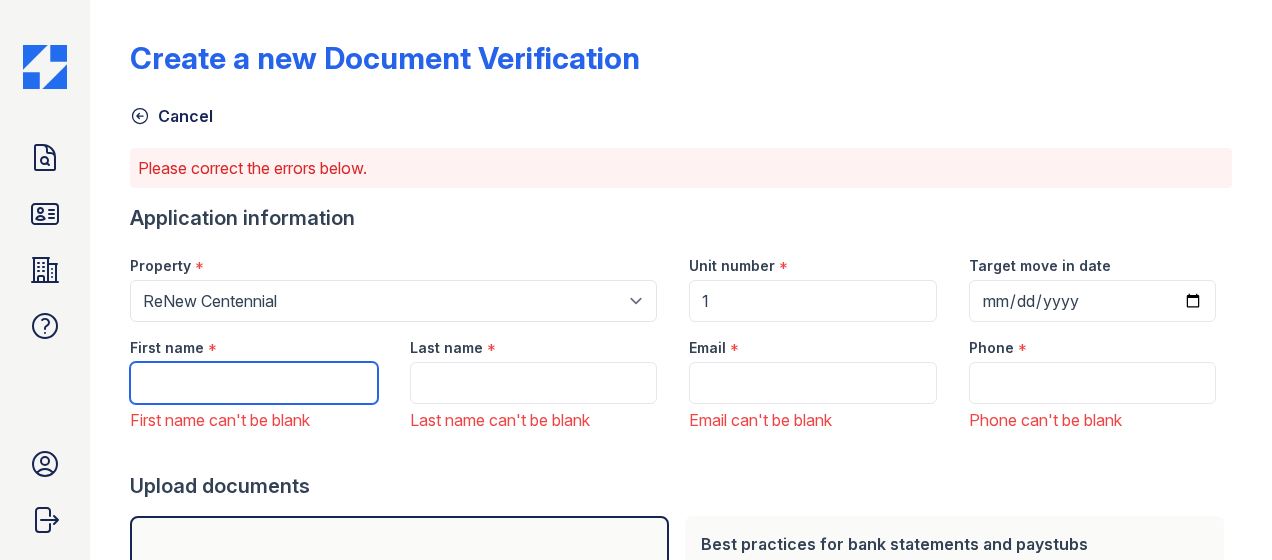 click on "First name" at bounding box center (253, 383) 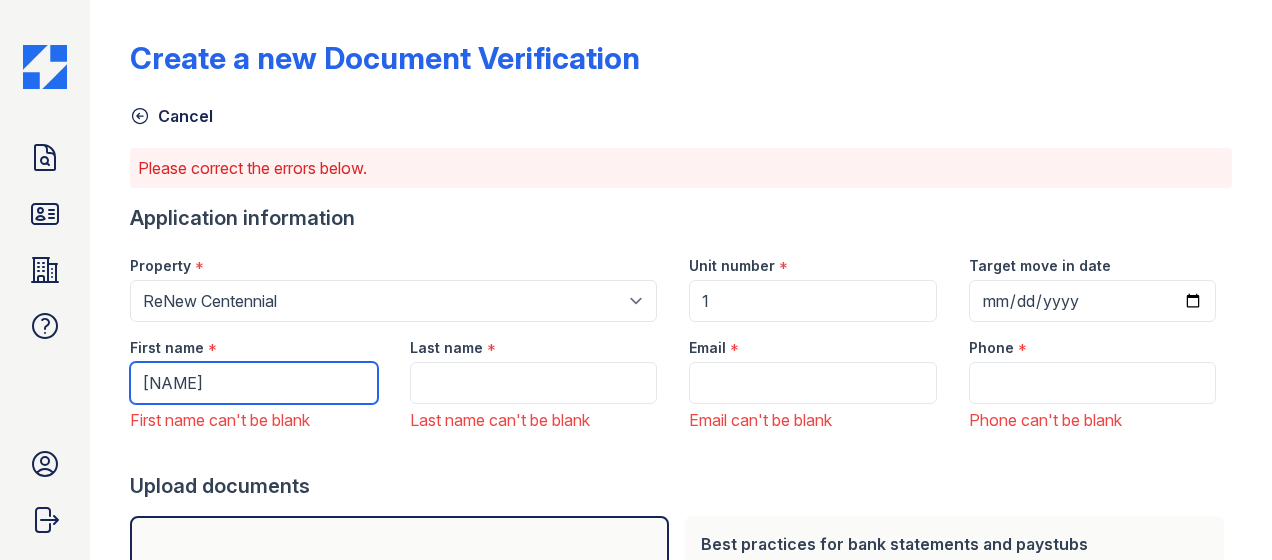 type on "[NAME]" 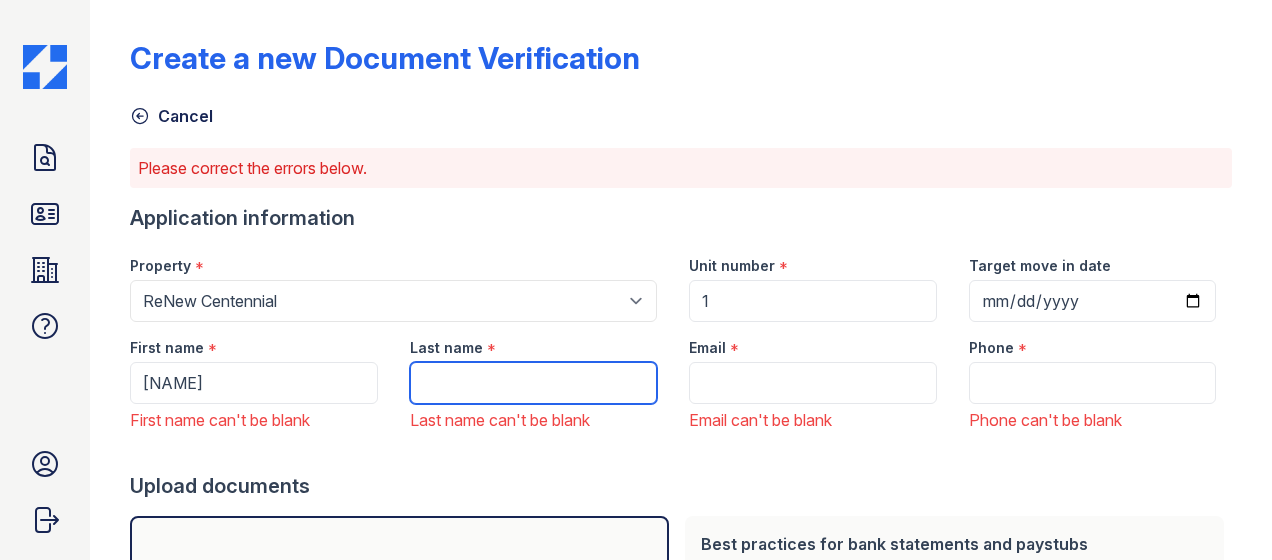 click on "Last name" at bounding box center [533, 383] 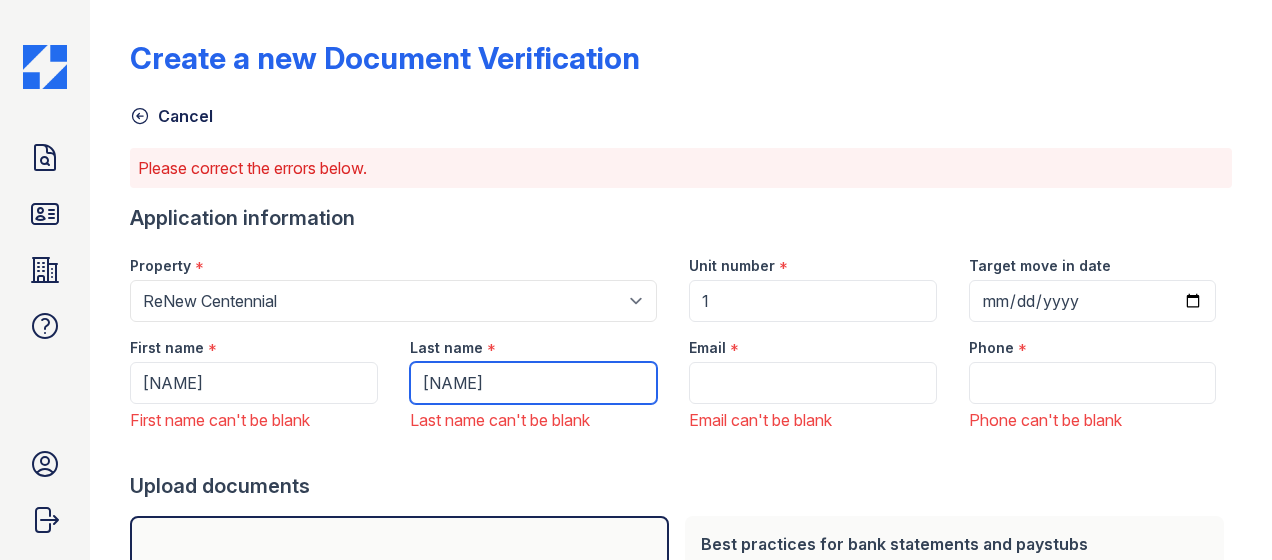 type on "[NAME]" 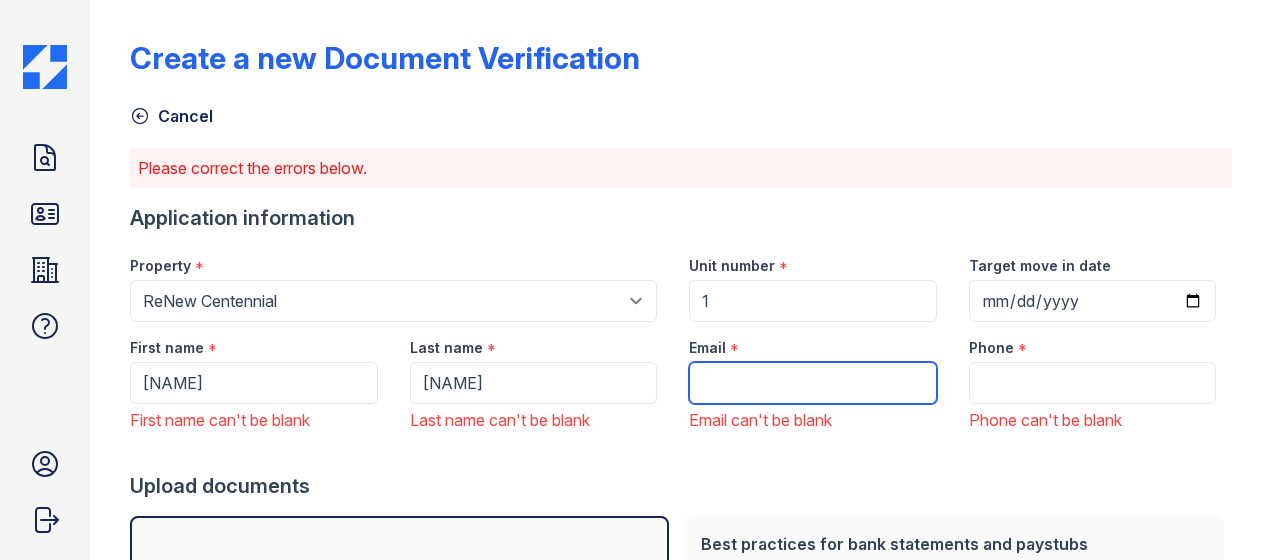 click on "Email" at bounding box center (812, 383) 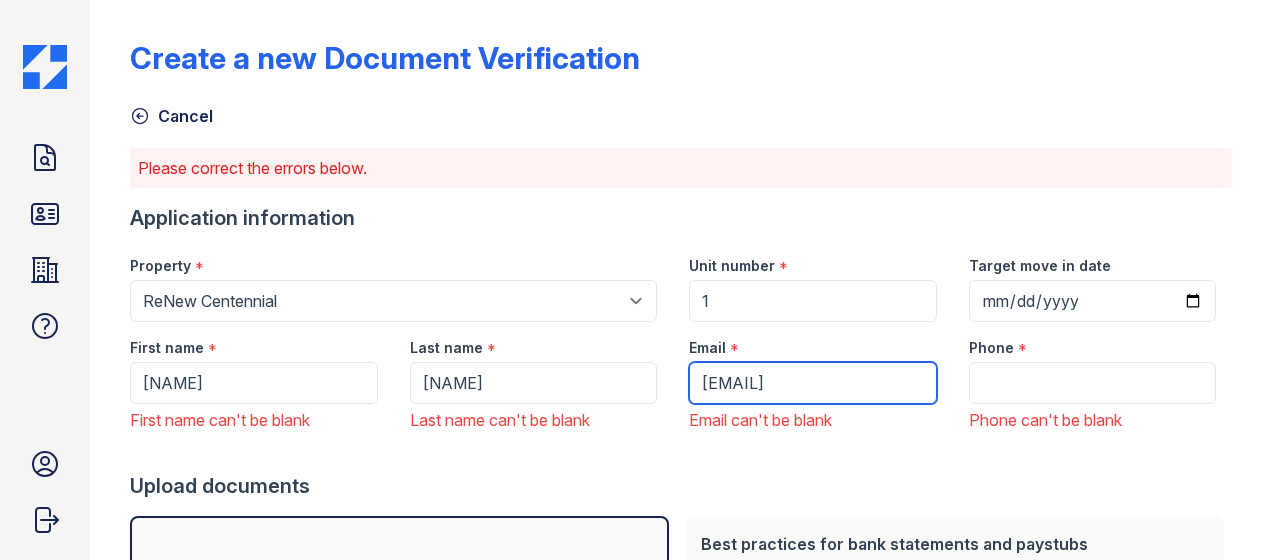 type on "[EMAIL]" 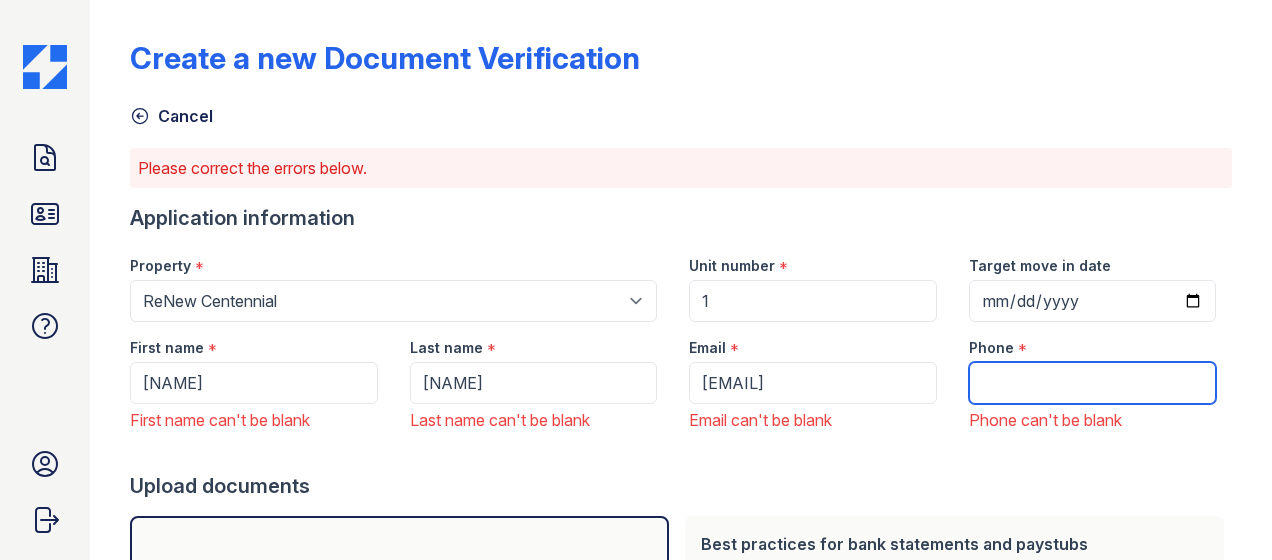 click on "Phone" at bounding box center [1092, 383] 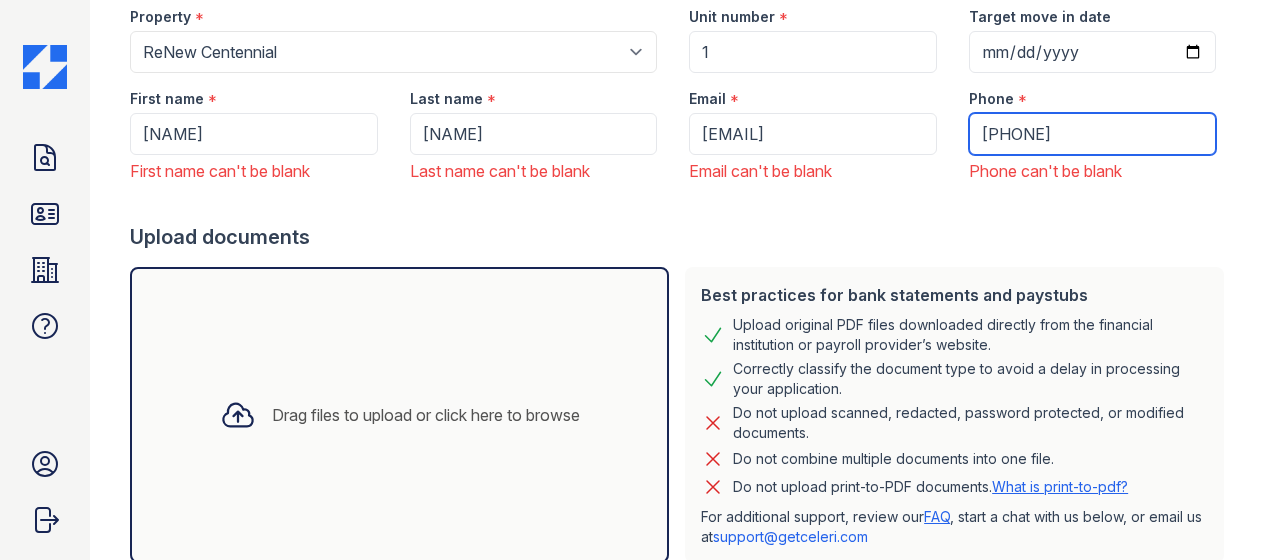 scroll, scrollTop: 255, scrollLeft: 0, axis: vertical 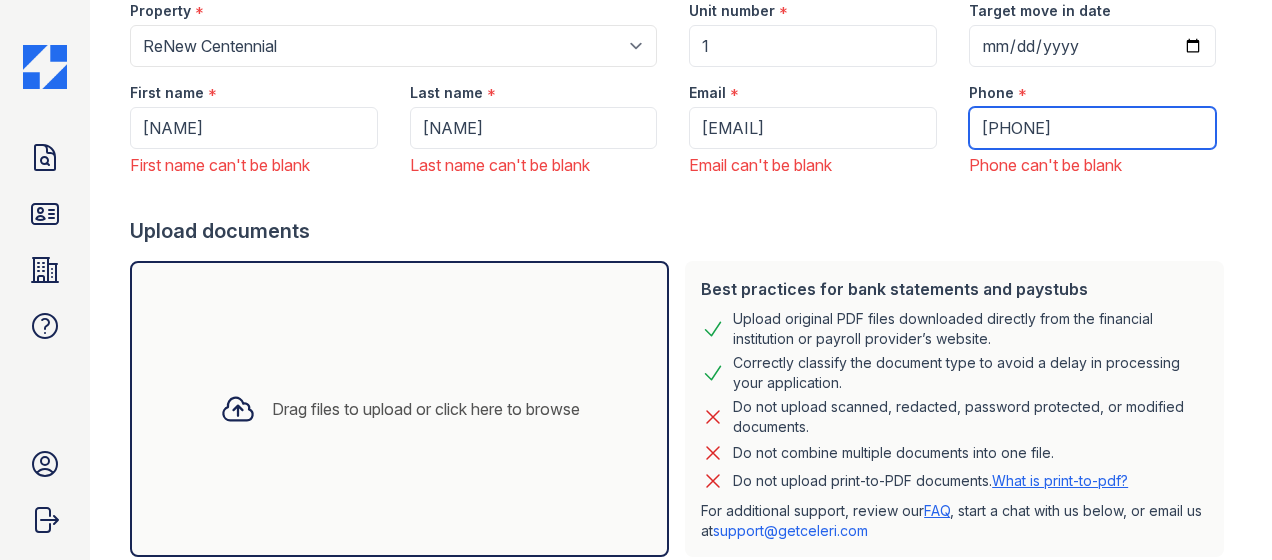 type on "[PHONE]" 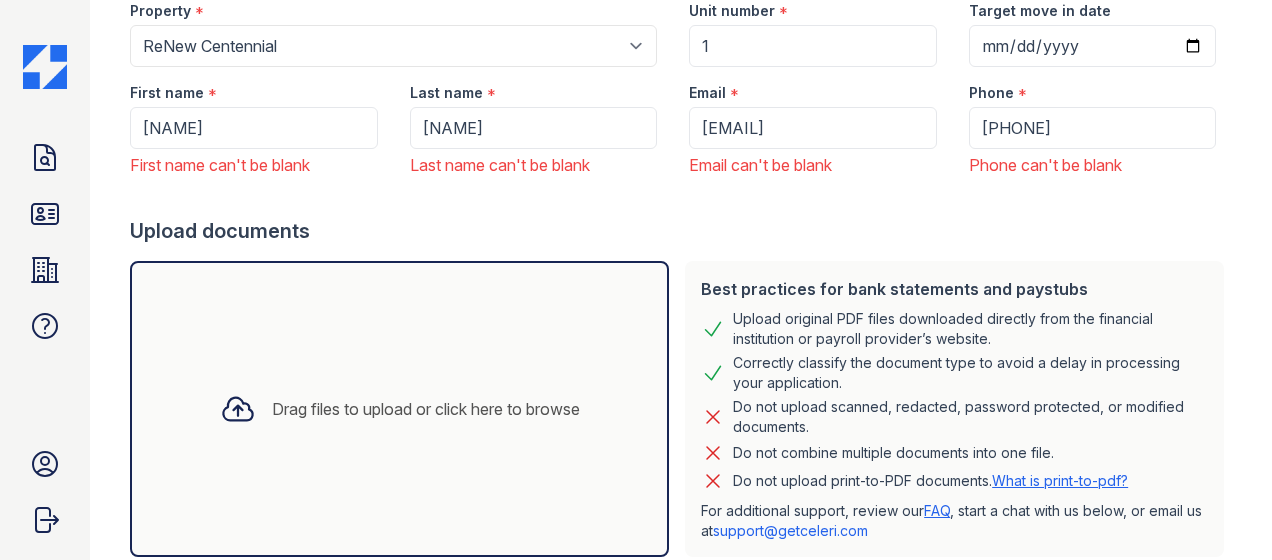 click on "Drag files to upload or click here to browse" at bounding box center [426, 409] 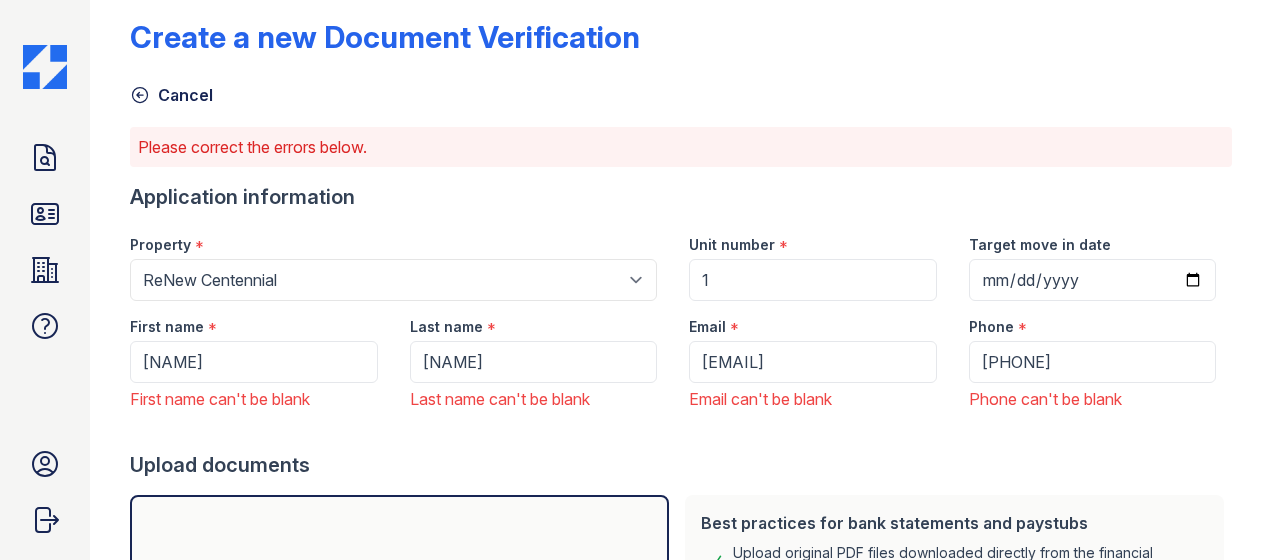 scroll, scrollTop: 791, scrollLeft: 0, axis: vertical 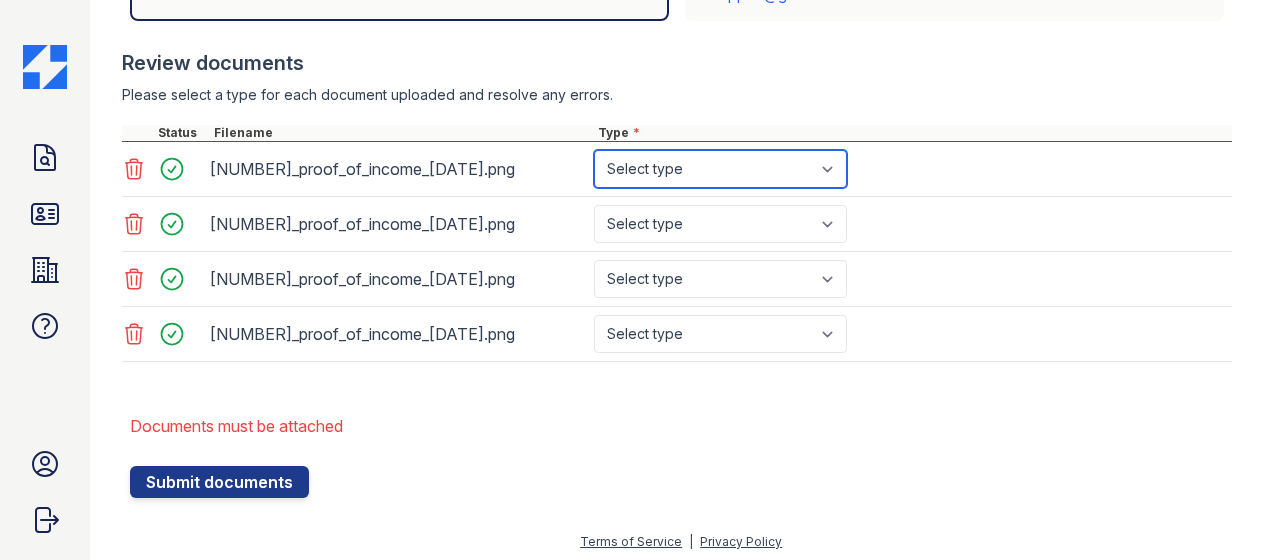 click on "Select type
Paystub
Bank Statement
Offer Letter
Tax Documents
Benefit Award Letter
Investment Account Statement
Other" at bounding box center [720, 169] 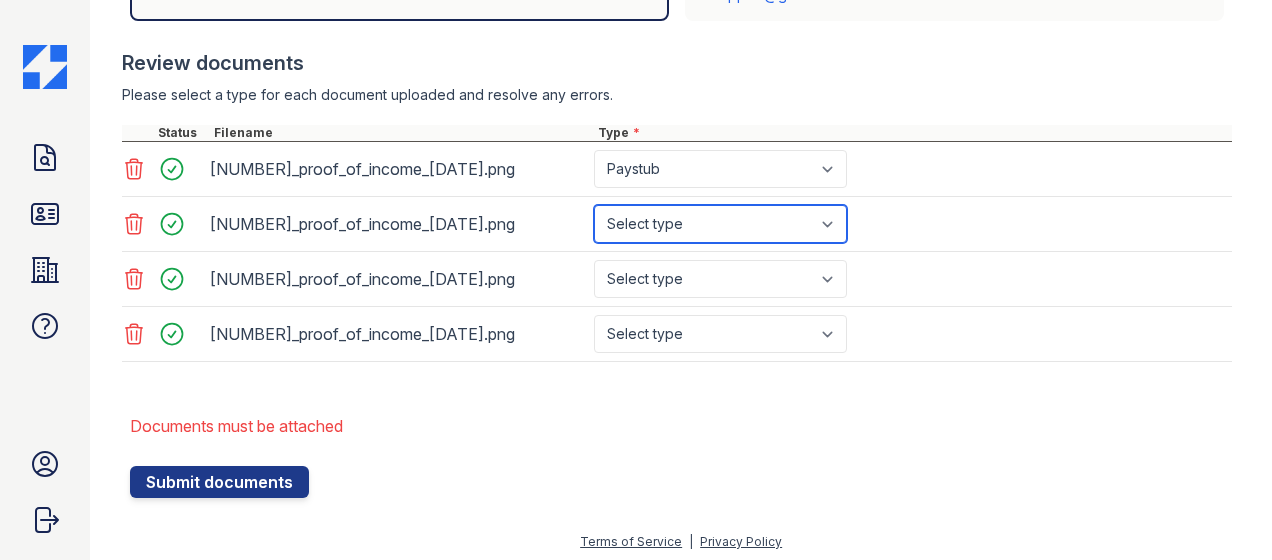 click on "Select type
Paystub
Bank Statement
Offer Letter
Tax Documents
Benefit Award Letter
Investment Account Statement
Other" at bounding box center [720, 224] 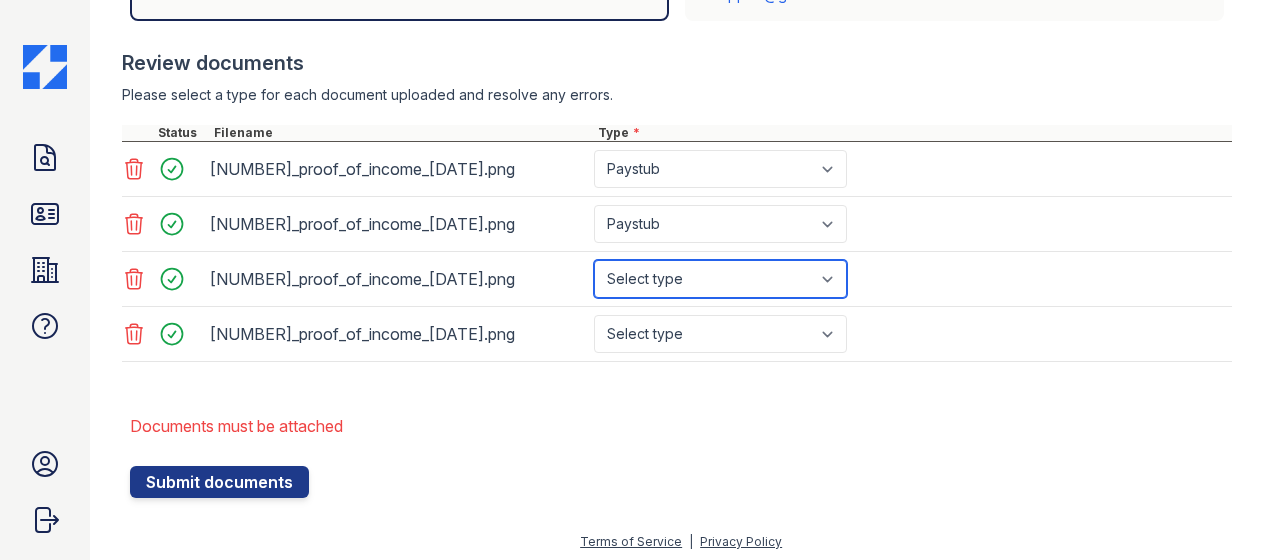 click on "Select type
Paystub
Bank Statement
Offer Letter
Tax Documents
Benefit Award Letter
Investment Account Statement
Other" at bounding box center (720, 279) 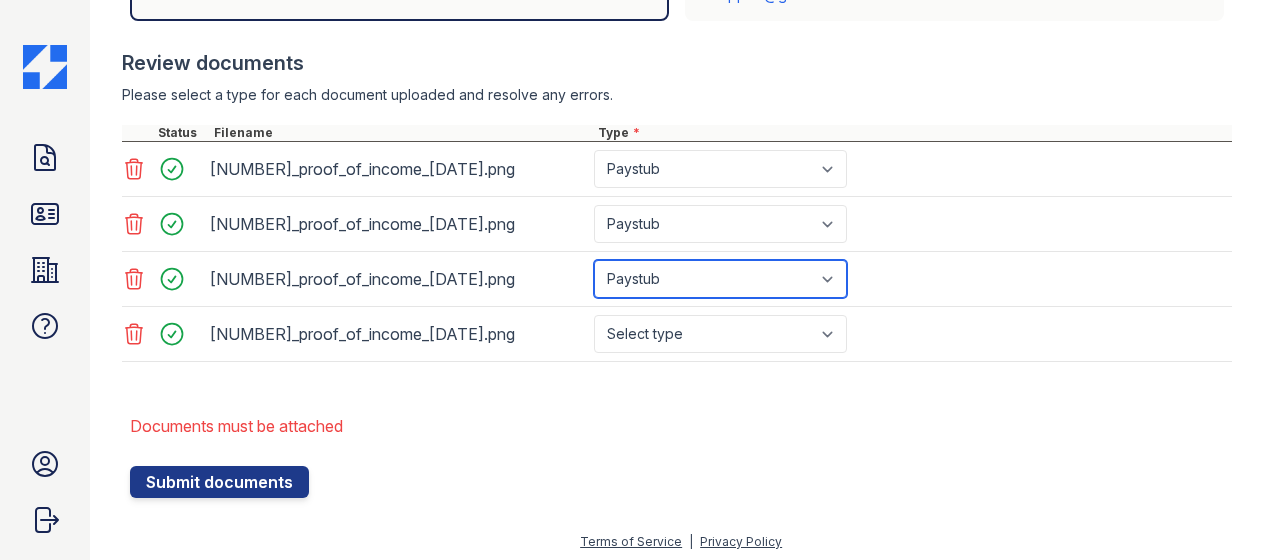 click on "Select type
Paystub
Bank Statement
Offer Letter
Tax Documents
Benefit Award Letter
Investment Account Statement
Other" at bounding box center (720, 279) 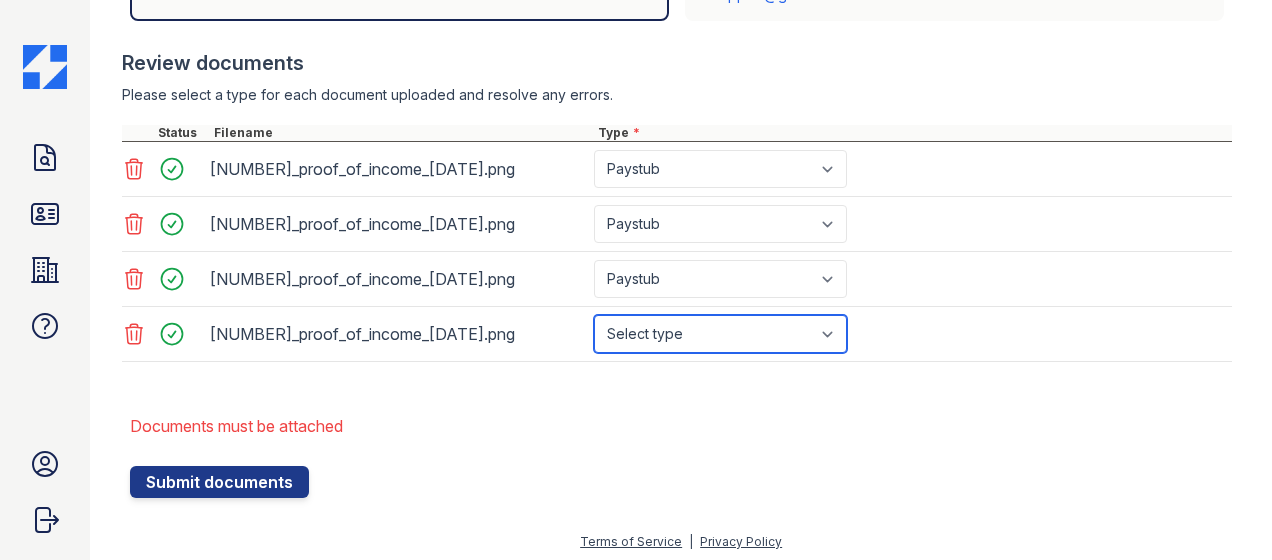 click on "Select type
Paystub
Bank Statement
Offer Letter
Tax Documents
Benefit Award Letter
Investment Account Statement
Other" at bounding box center [720, 334] 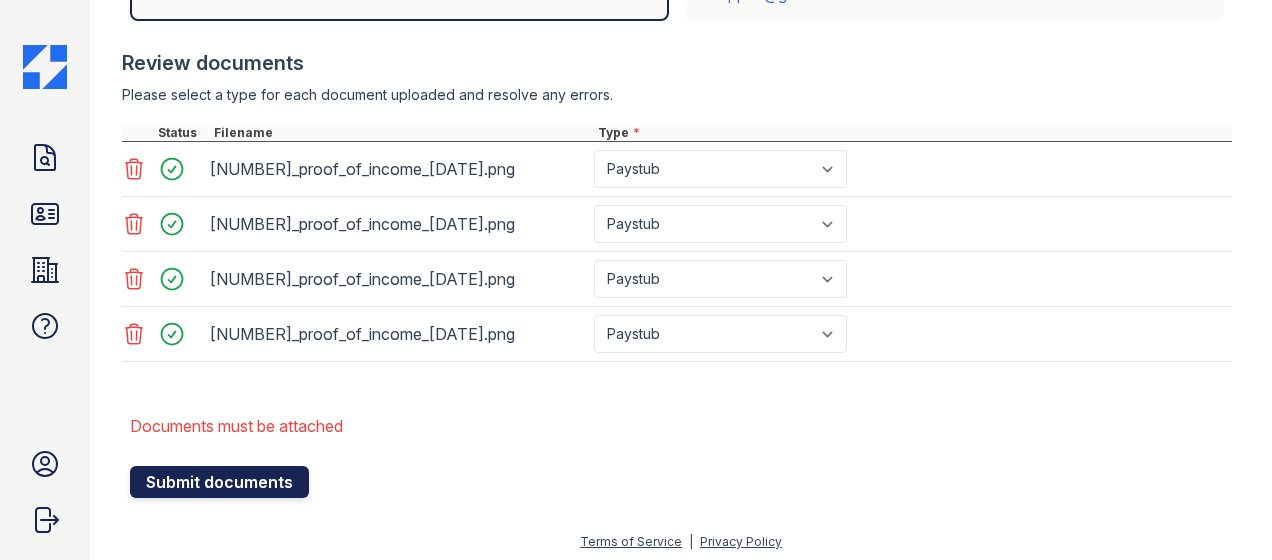 click on "Submit documents" at bounding box center (219, 482) 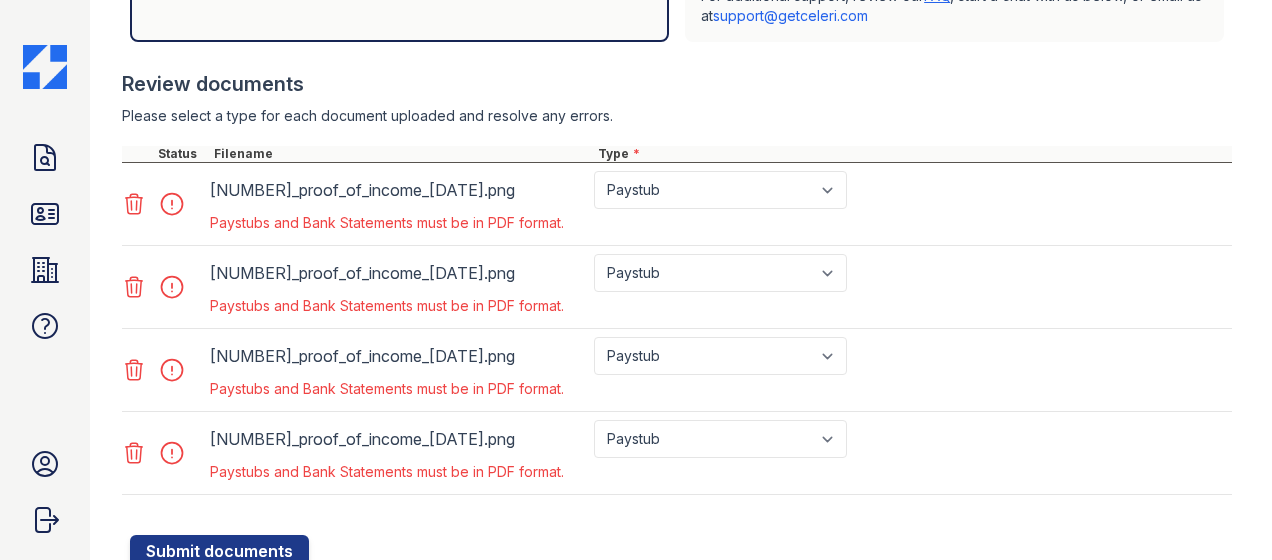 scroll, scrollTop: 783, scrollLeft: 0, axis: vertical 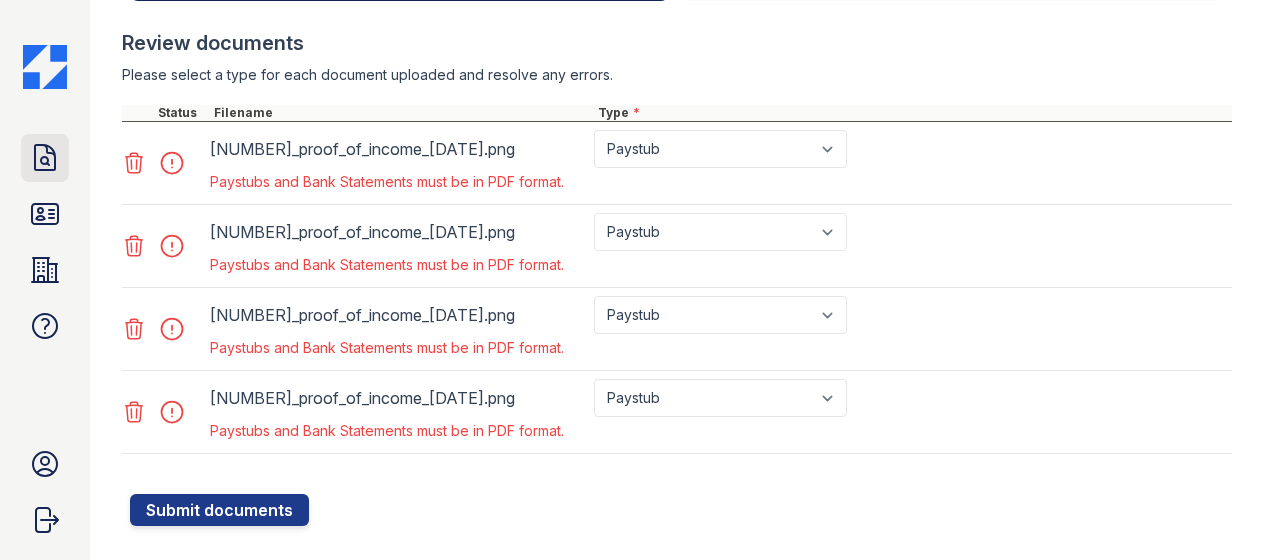 click 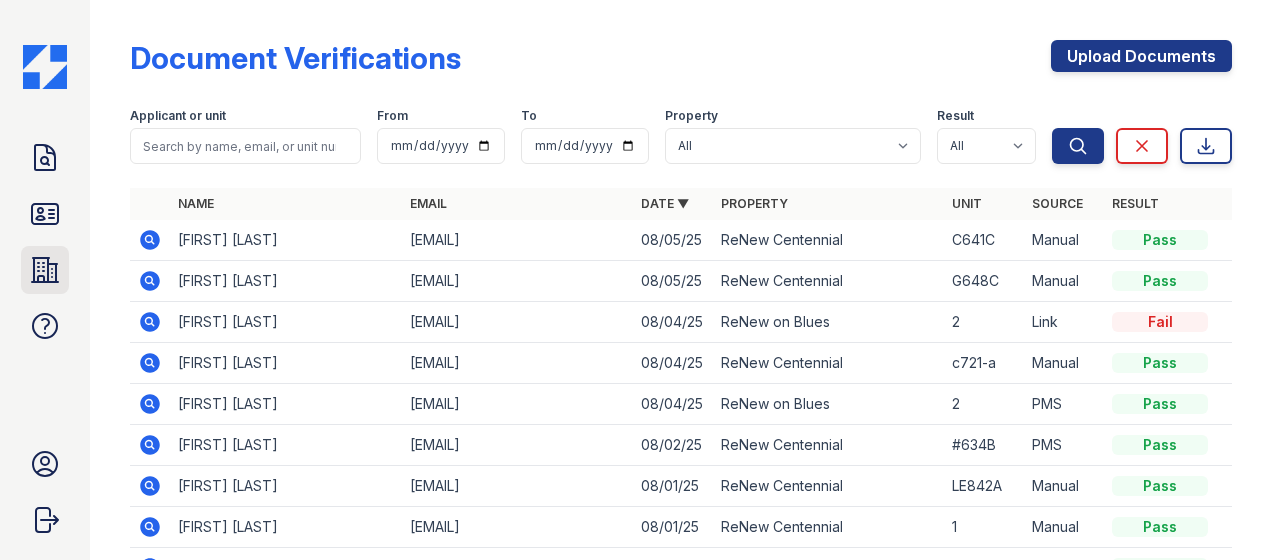 click 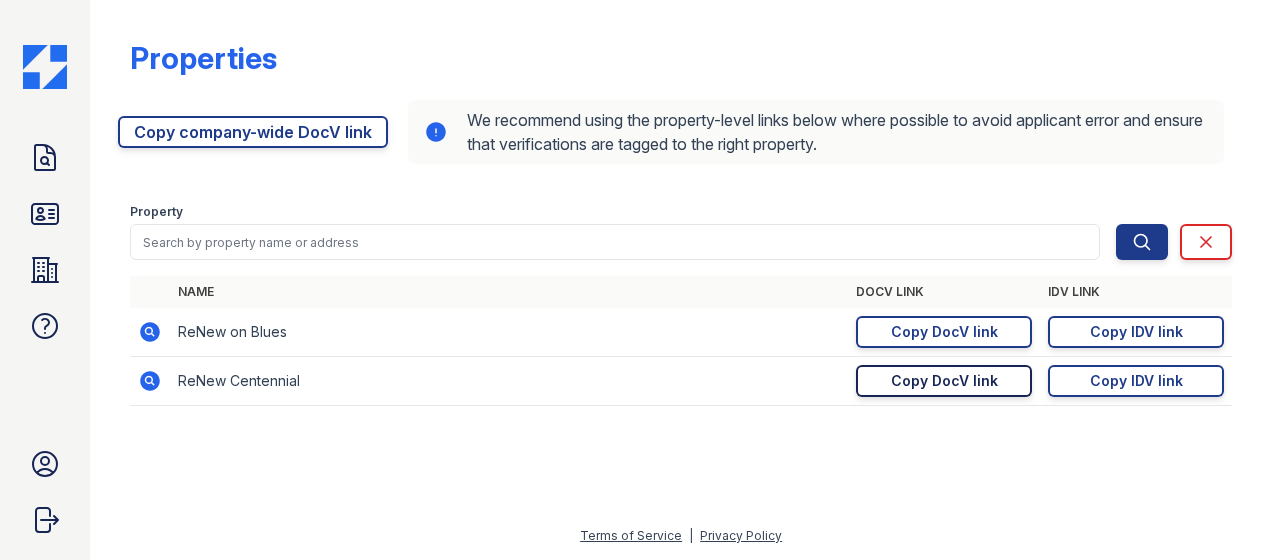 click on "Copy DocV link" at bounding box center (944, 381) 